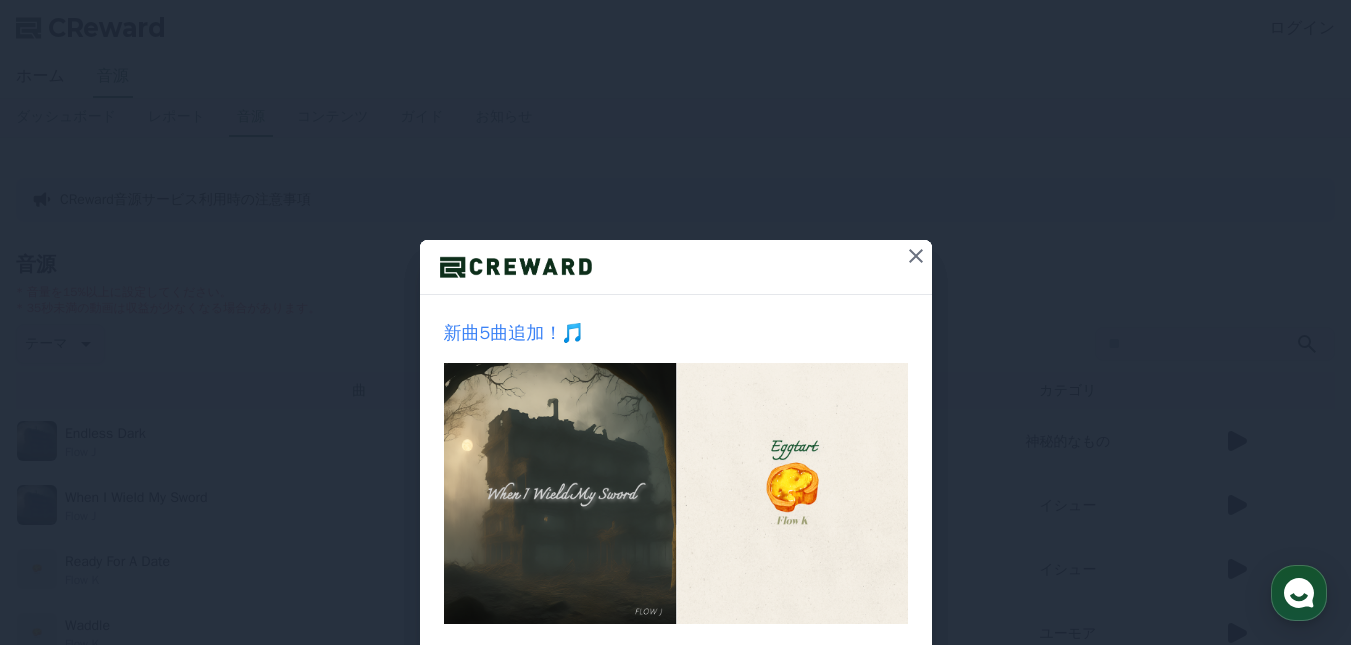 scroll, scrollTop: 0, scrollLeft: 0, axis: both 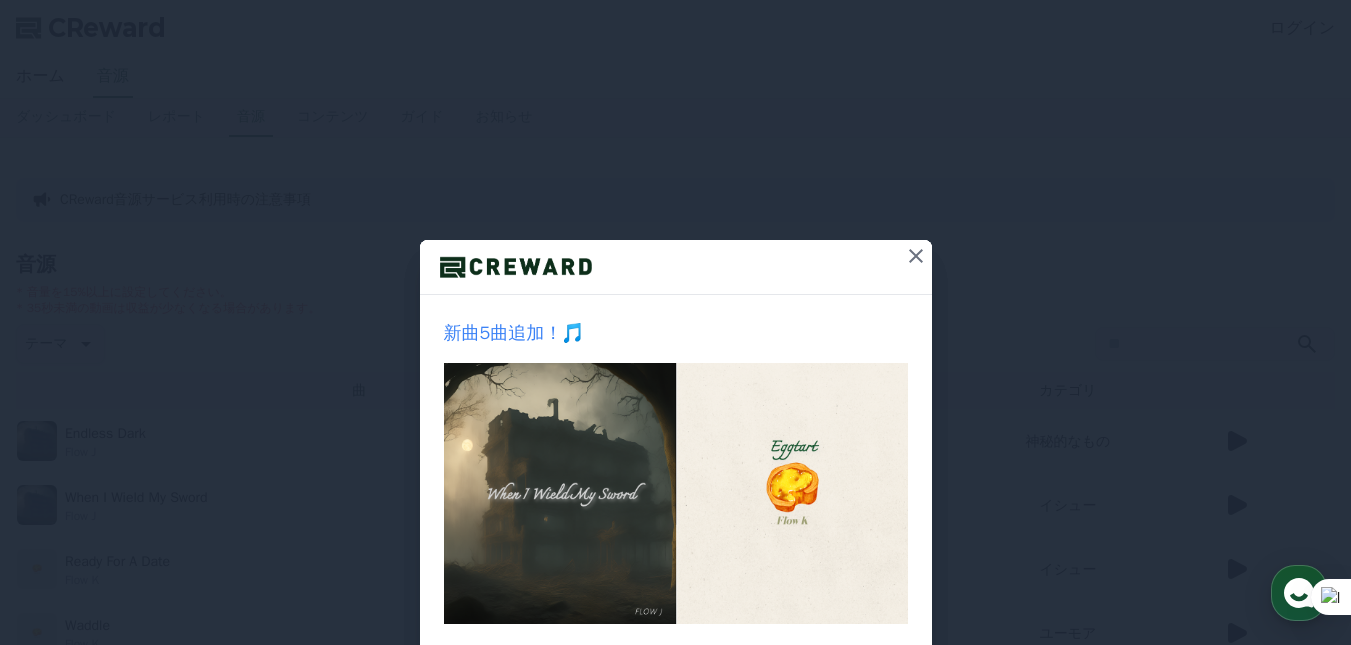 click 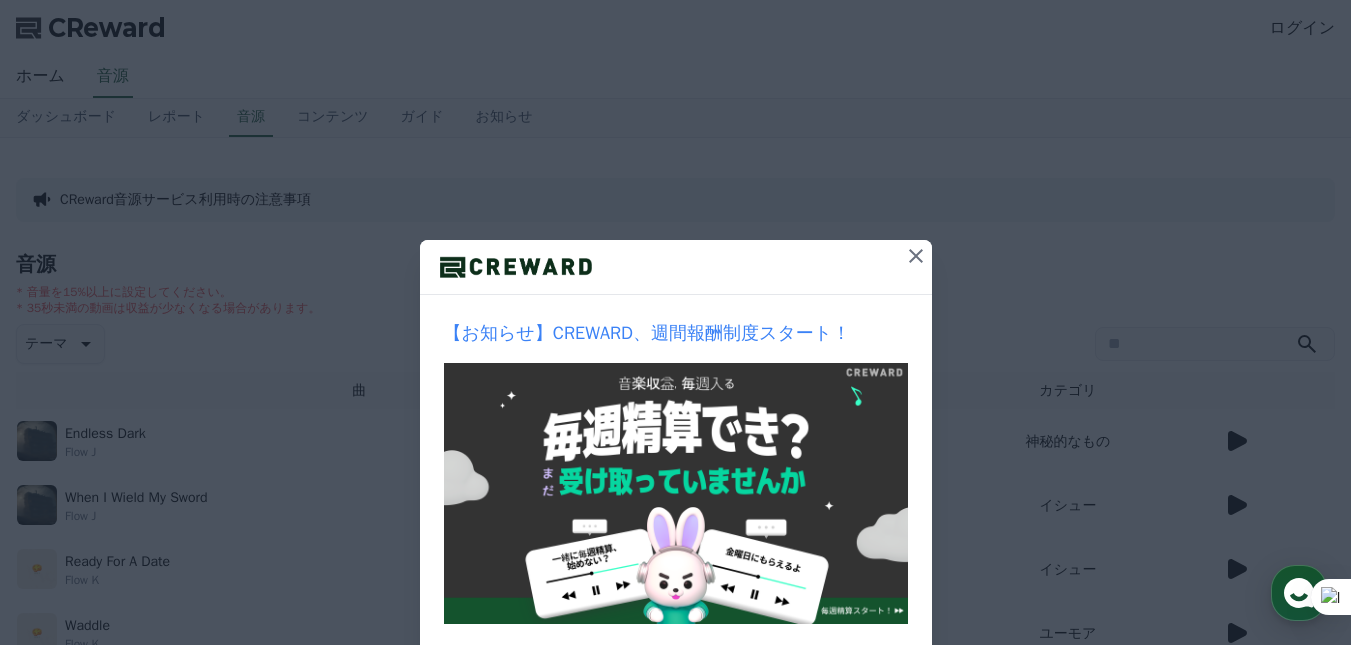 scroll, scrollTop: 0, scrollLeft: 0, axis: both 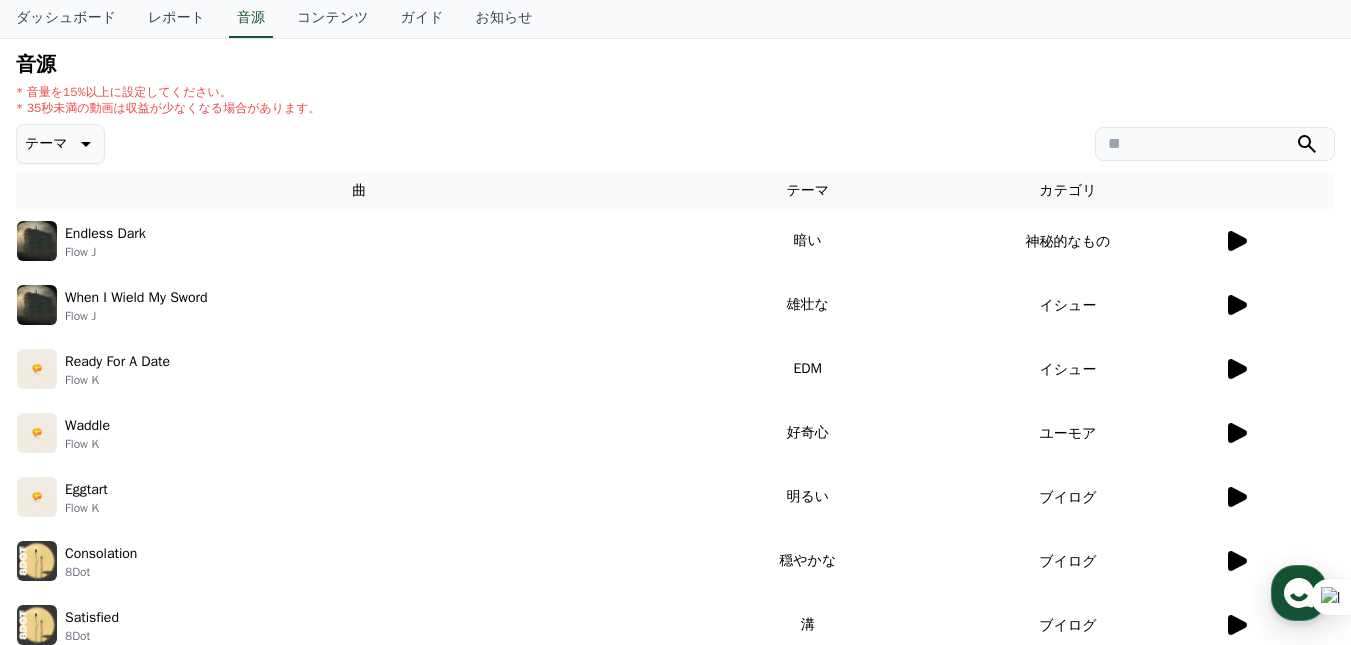 click on "イシュー" at bounding box center [1068, 305] 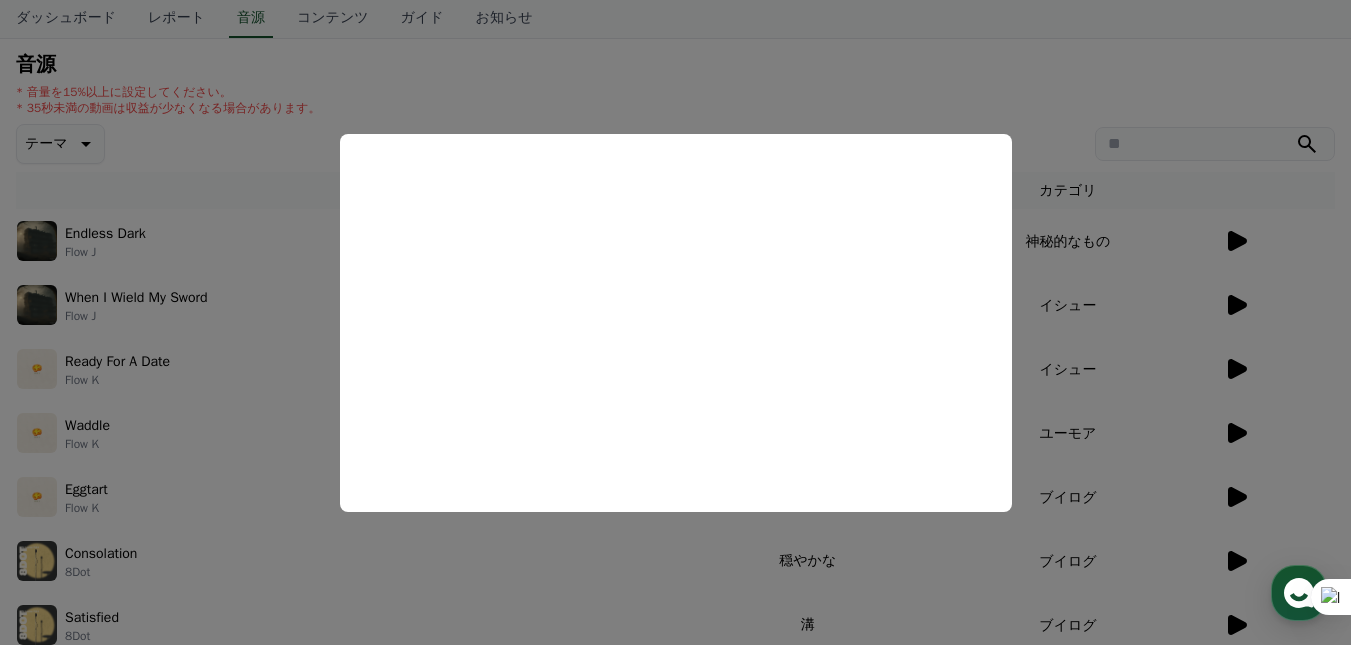click at bounding box center (675, 322) 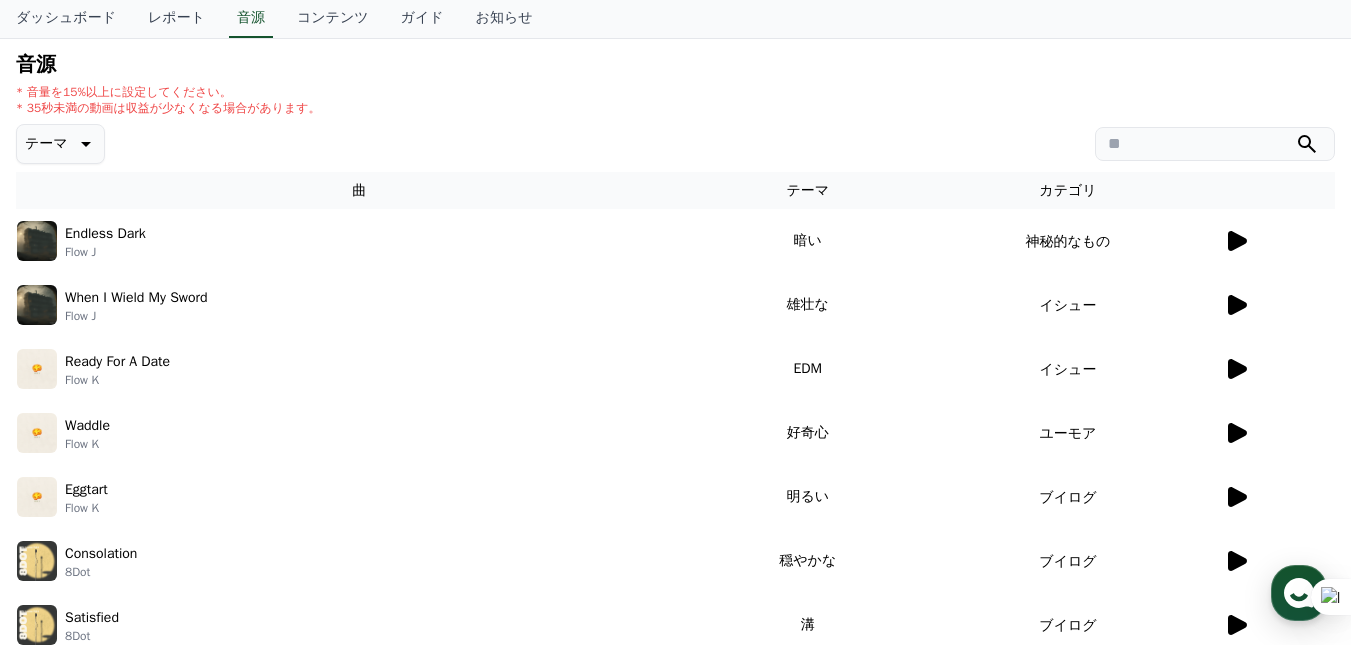 click 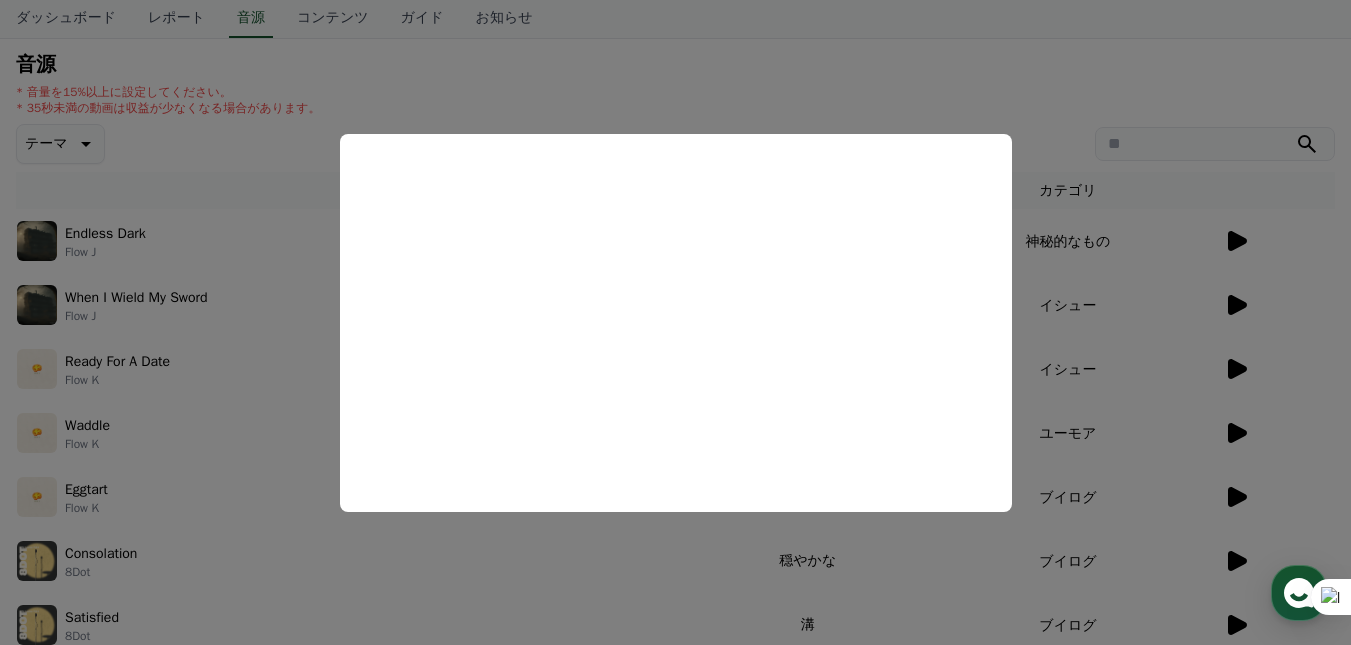 click at bounding box center (675, 322) 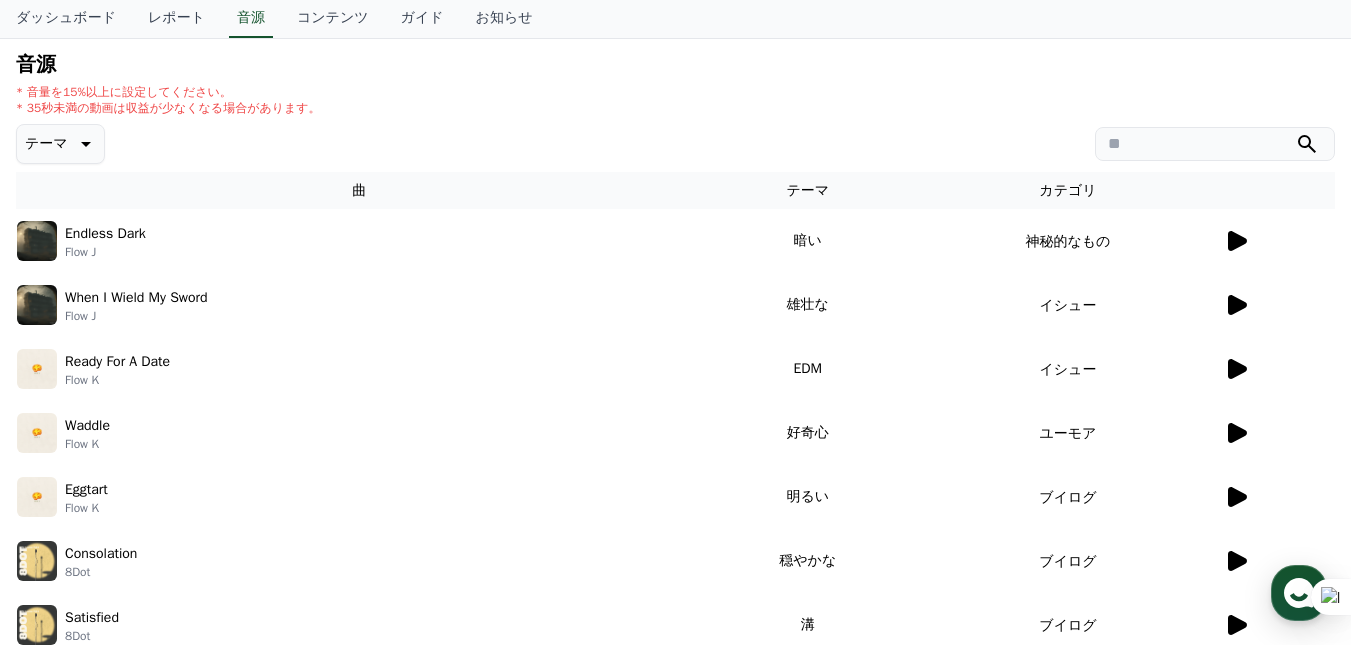 click 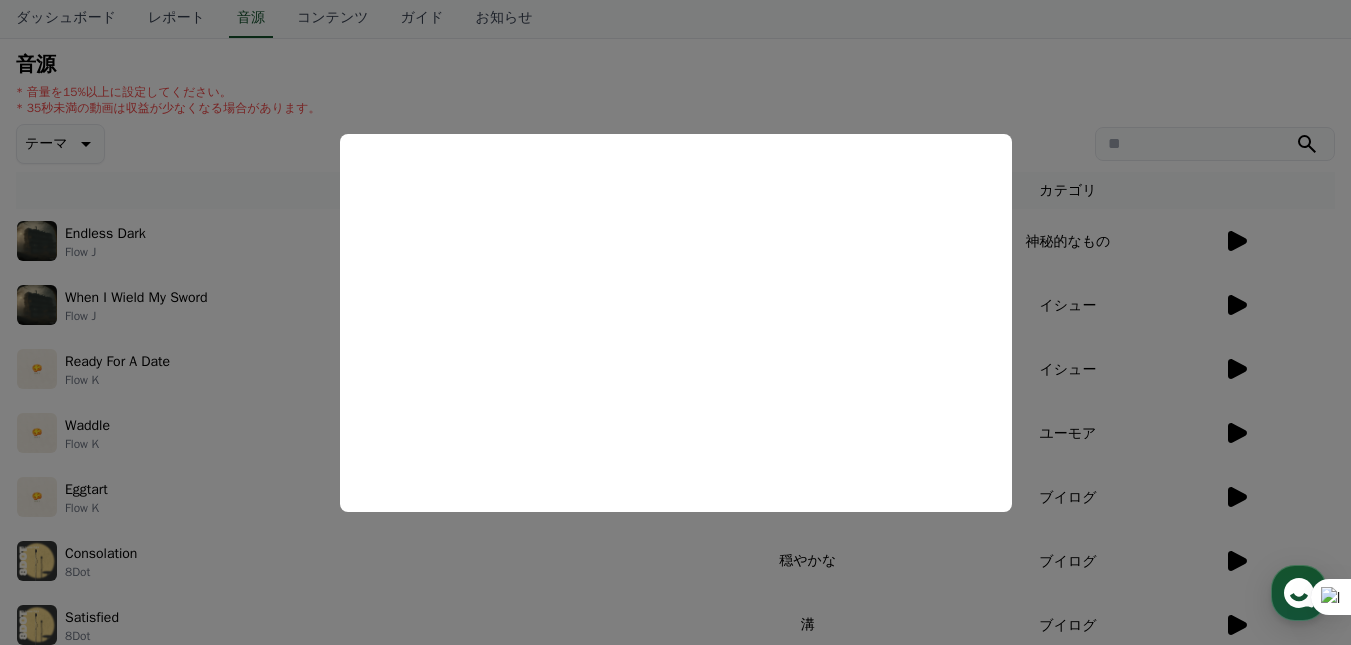 click at bounding box center (675, 322) 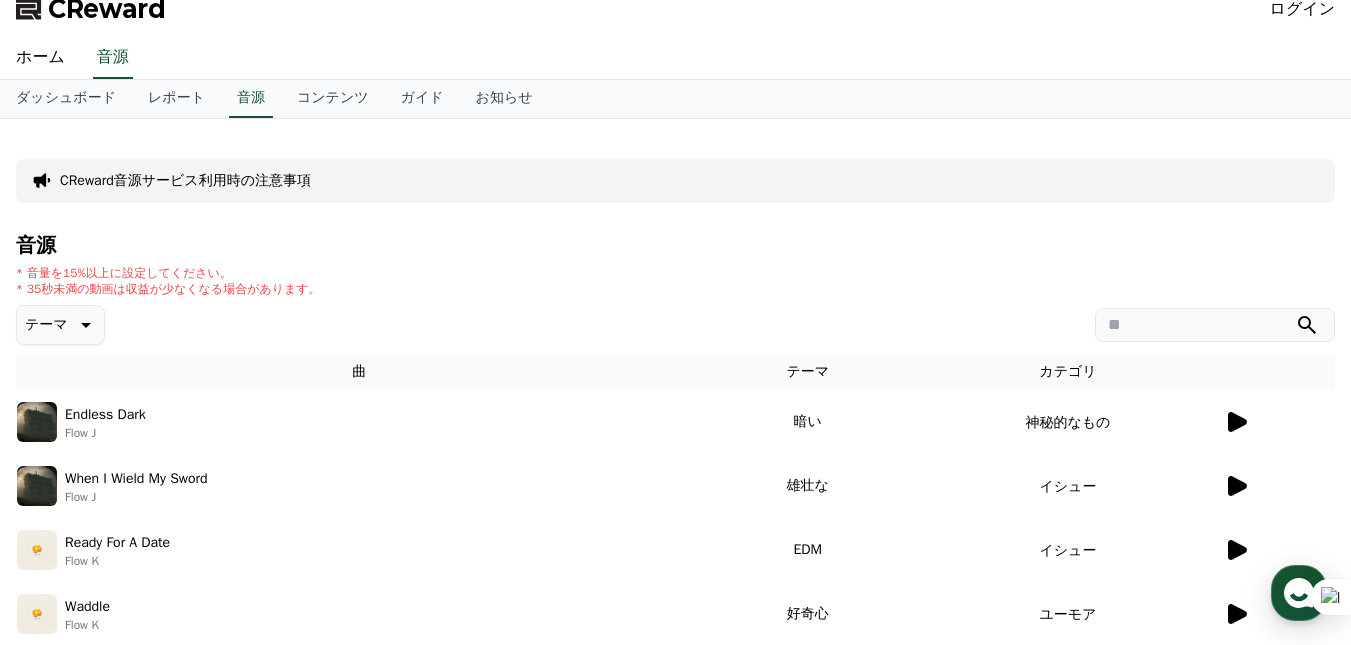 scroll, scrollTop: 0, scrollLeft: 0, axis: both 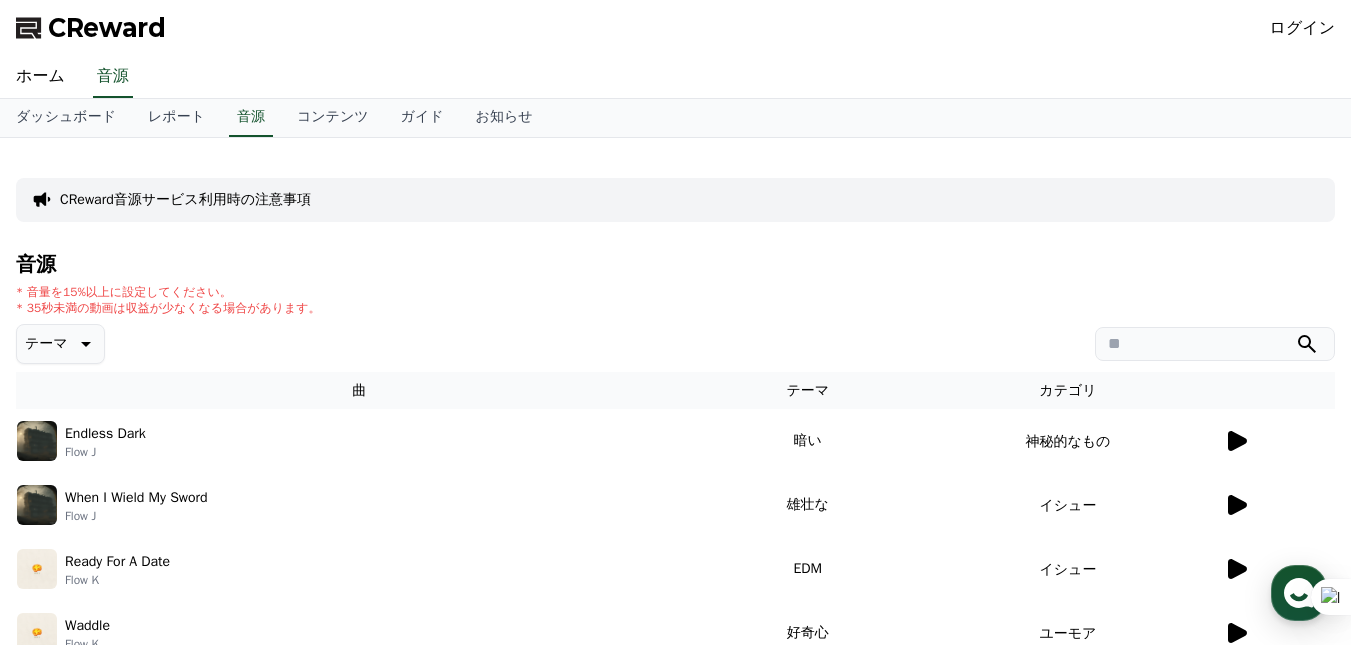 click on "ログイン" at bounding box center [1303, 28] 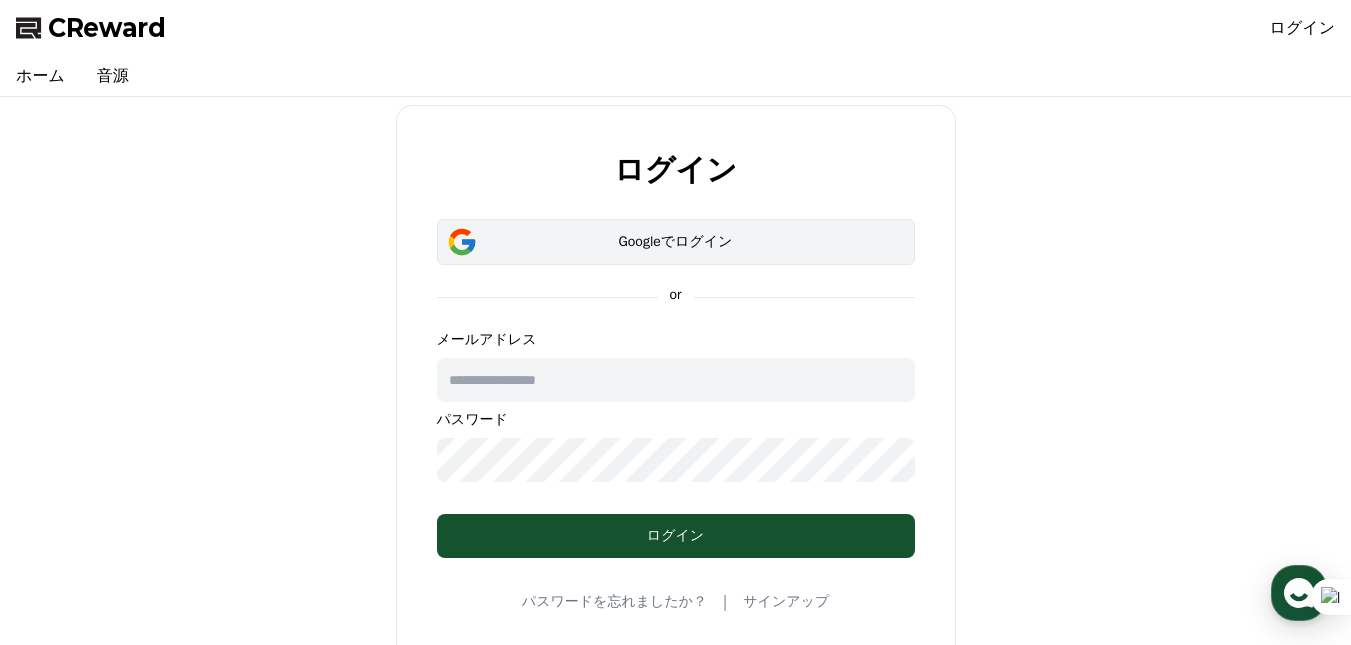 click on "Googleでログイン" at bounding box center (676, 242) 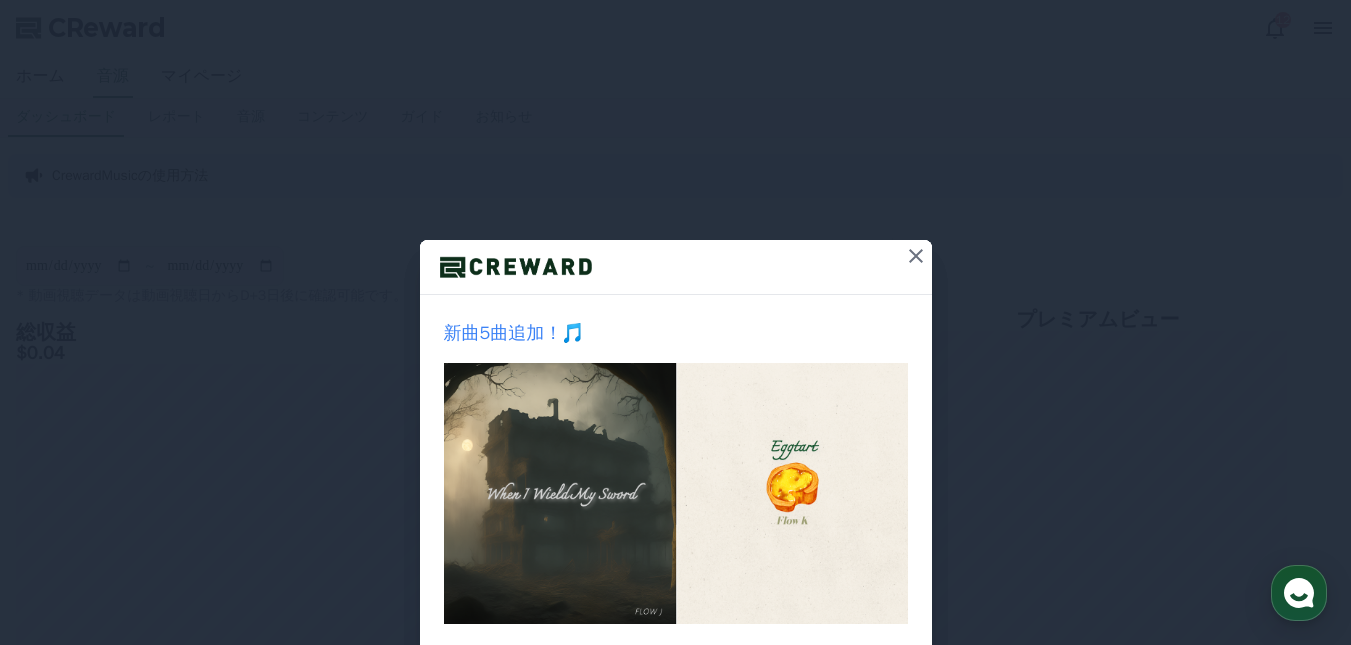 scroll, scrollTop: 0, scrollLeft: 0, axis: both 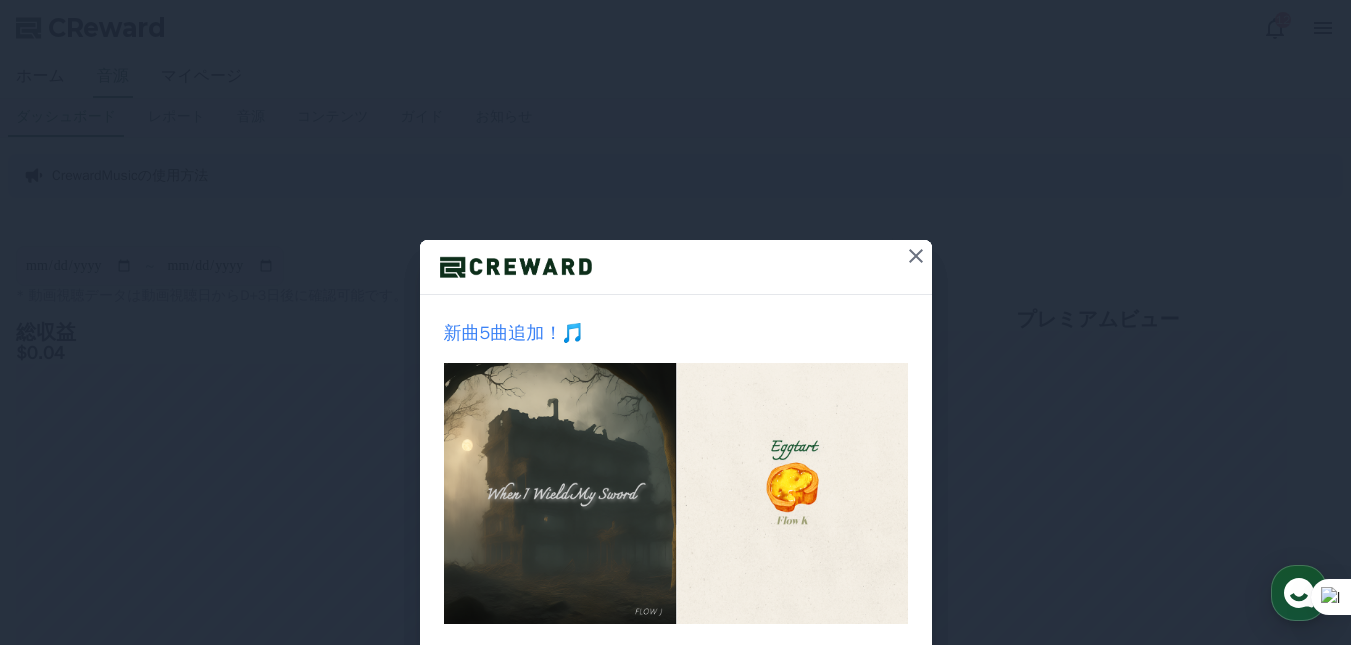 click 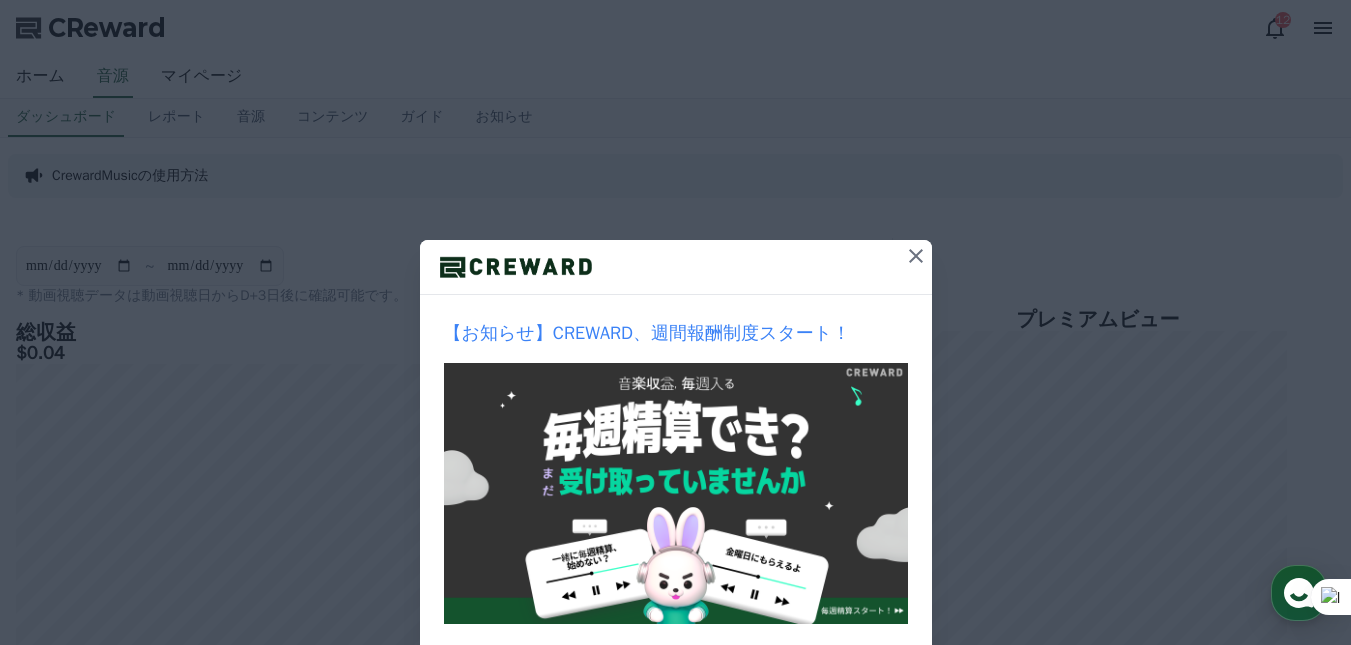 scroll, scrollTop: 0, scrollLeft: 0, axis: both 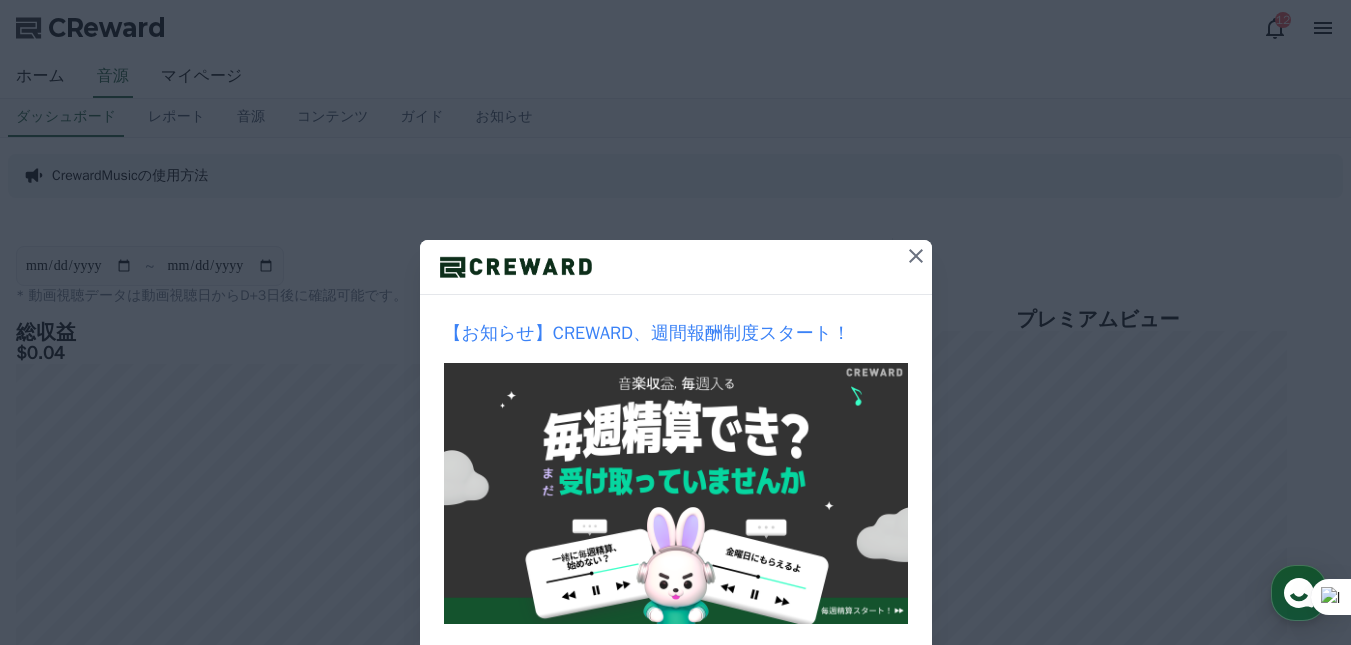 click 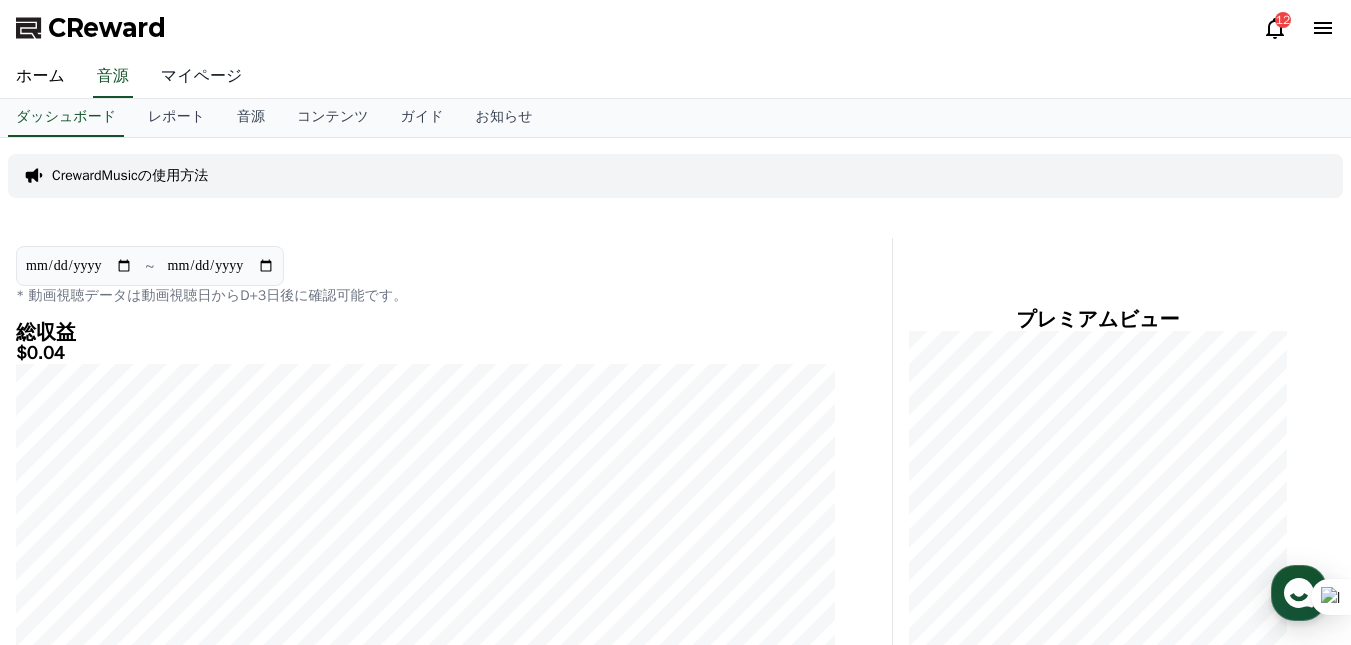 click on "マイページ" at bounding box center (202, 77) 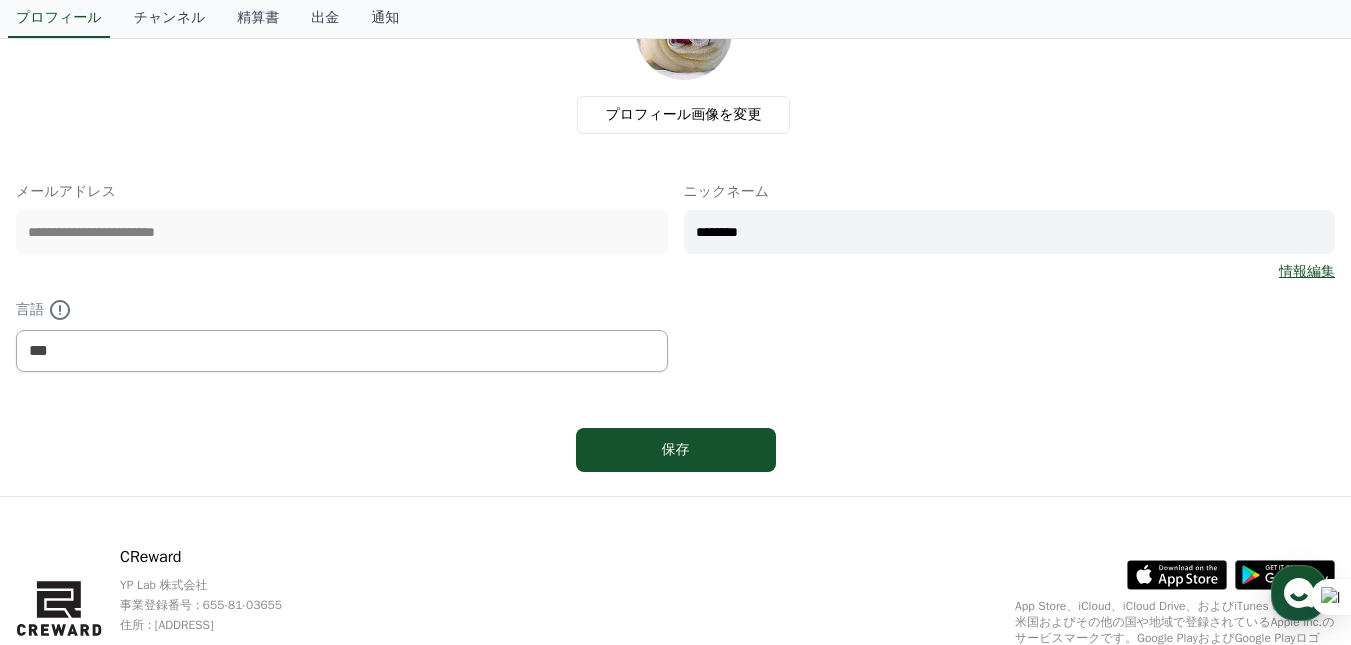 scroll, scrollTop: 0, scrollLeft: 0, axis: both 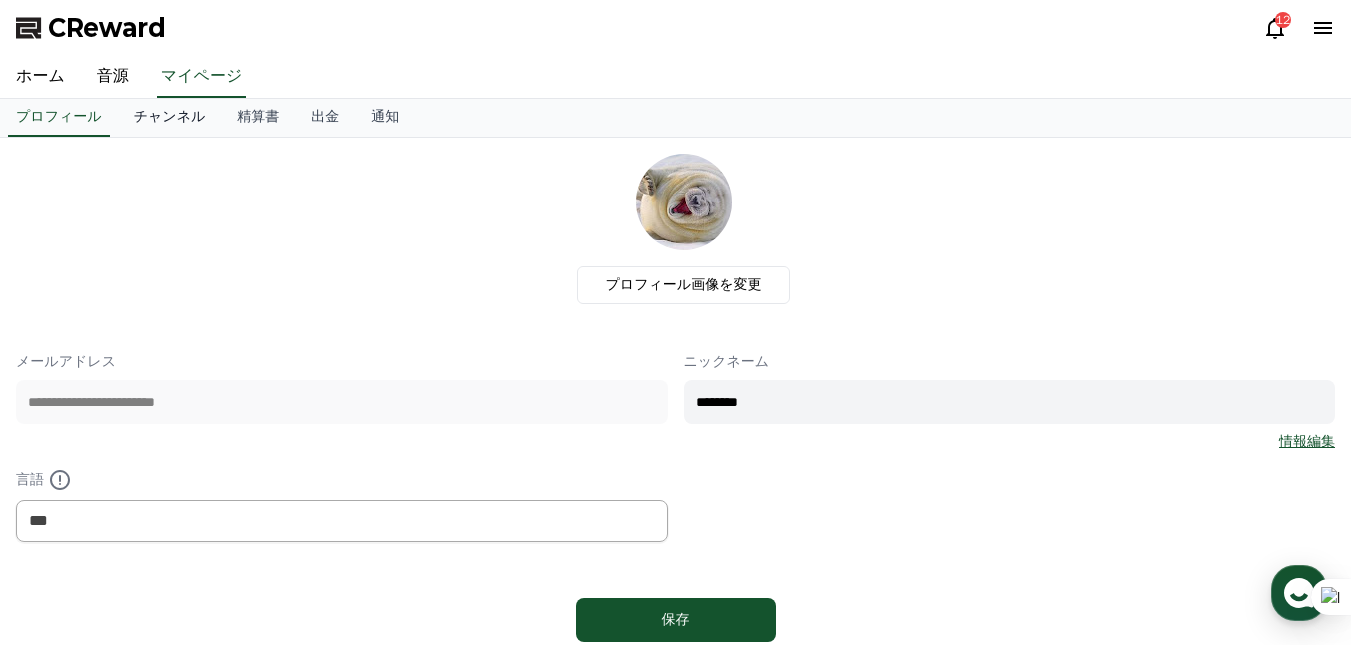 click on "チャンネル" at bounding box center (170, 118) 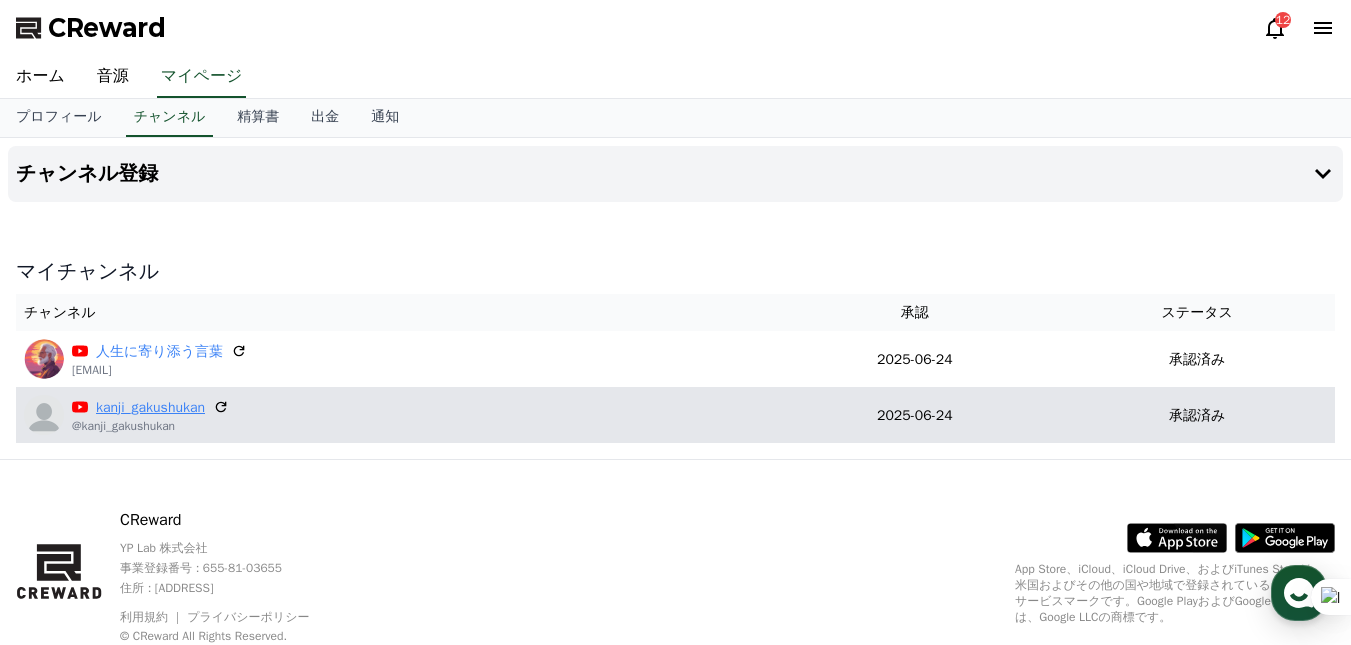 click on "kanji_gakushukan" at bounding box center (150, 407) 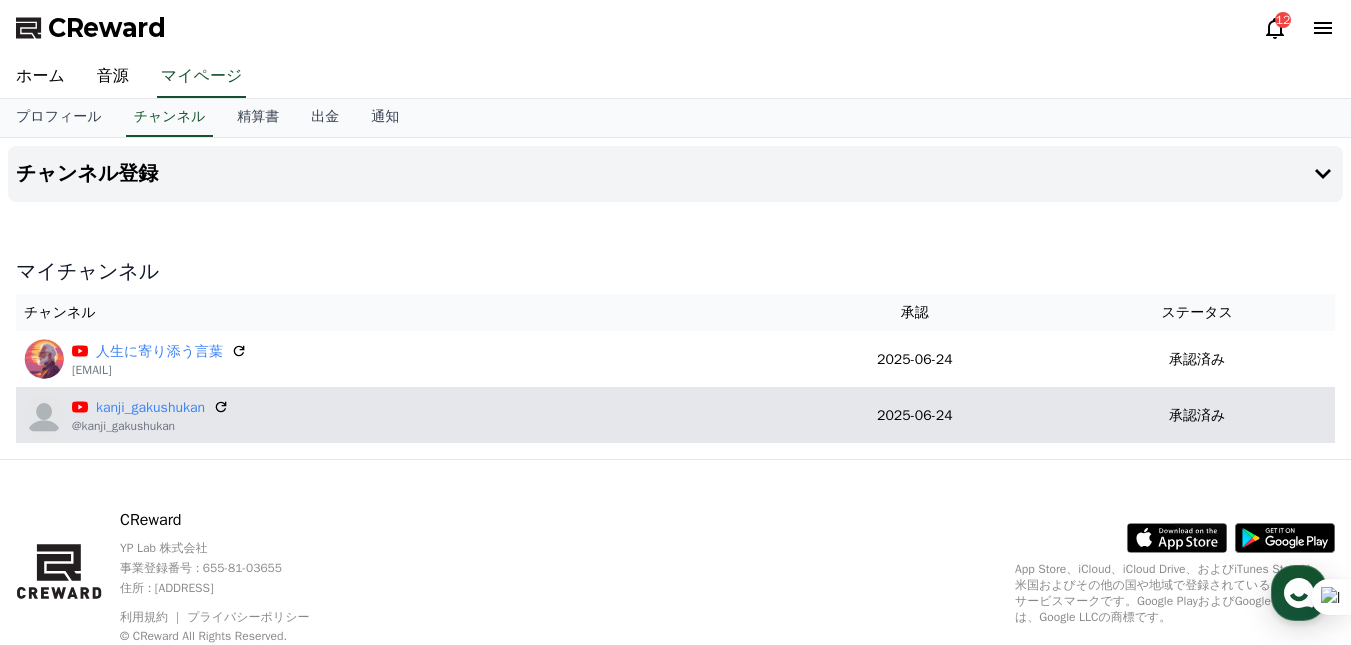 click on "承認済み" at bounding box center [1197, 415] 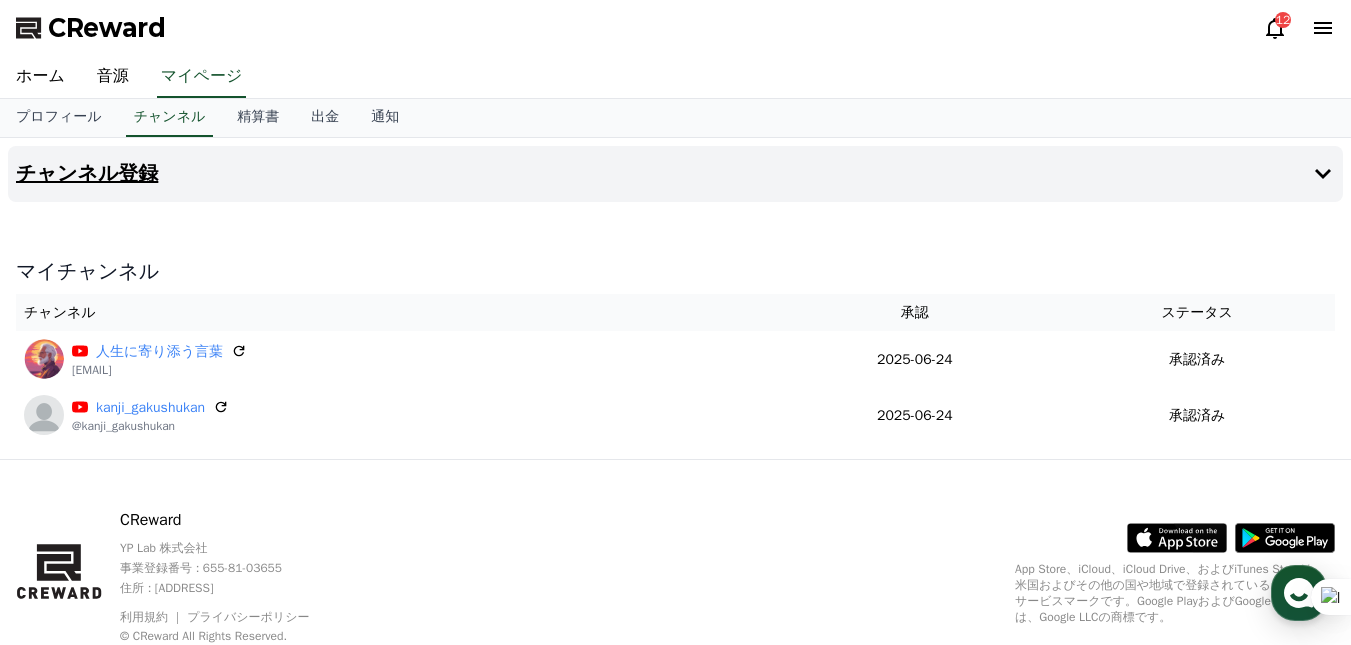 click on "チャンネル登録" at bounding box center [87, 174] 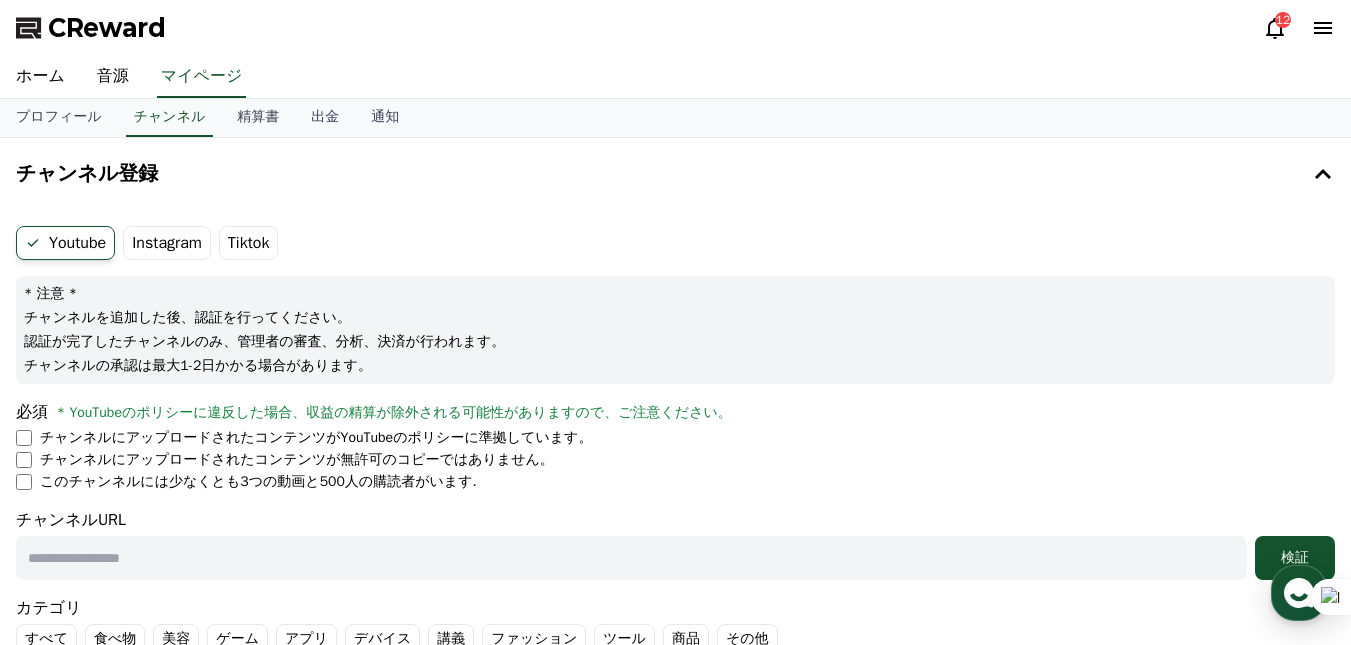 click on "Youtube" at bounding box center [65, 243] 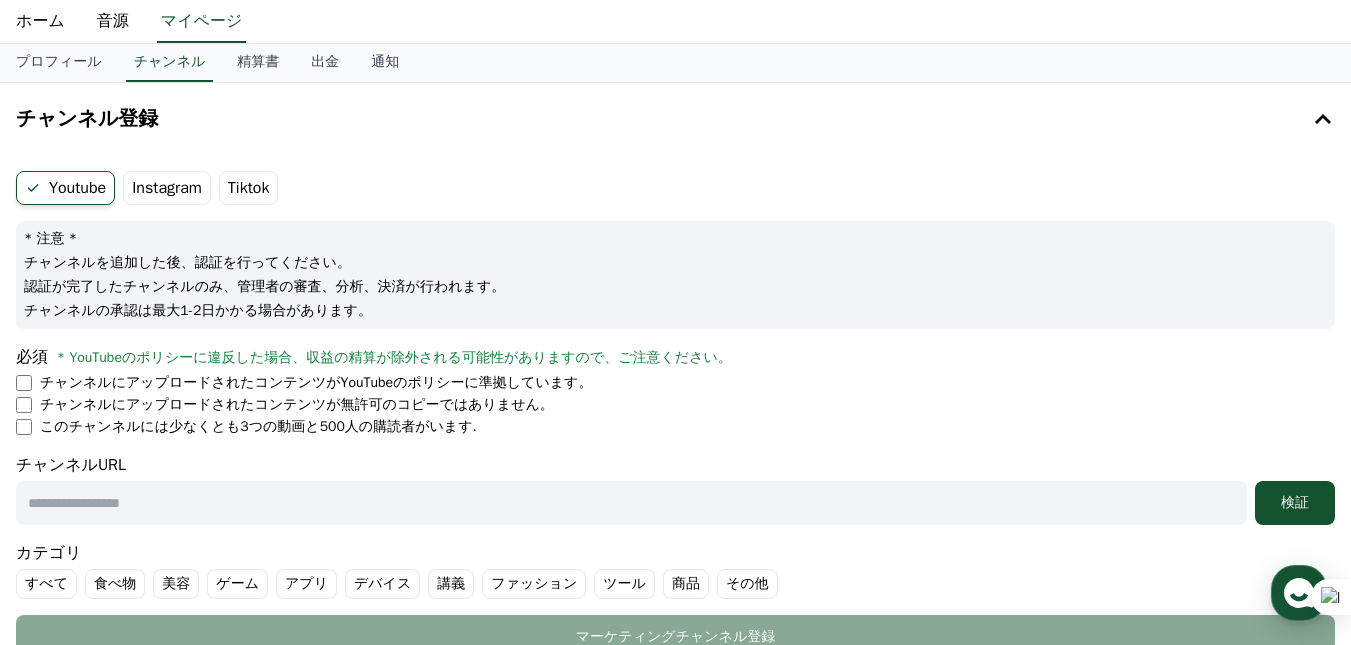 scroll, scrollTop: 100, scrollLeft: 0, axis: vertical 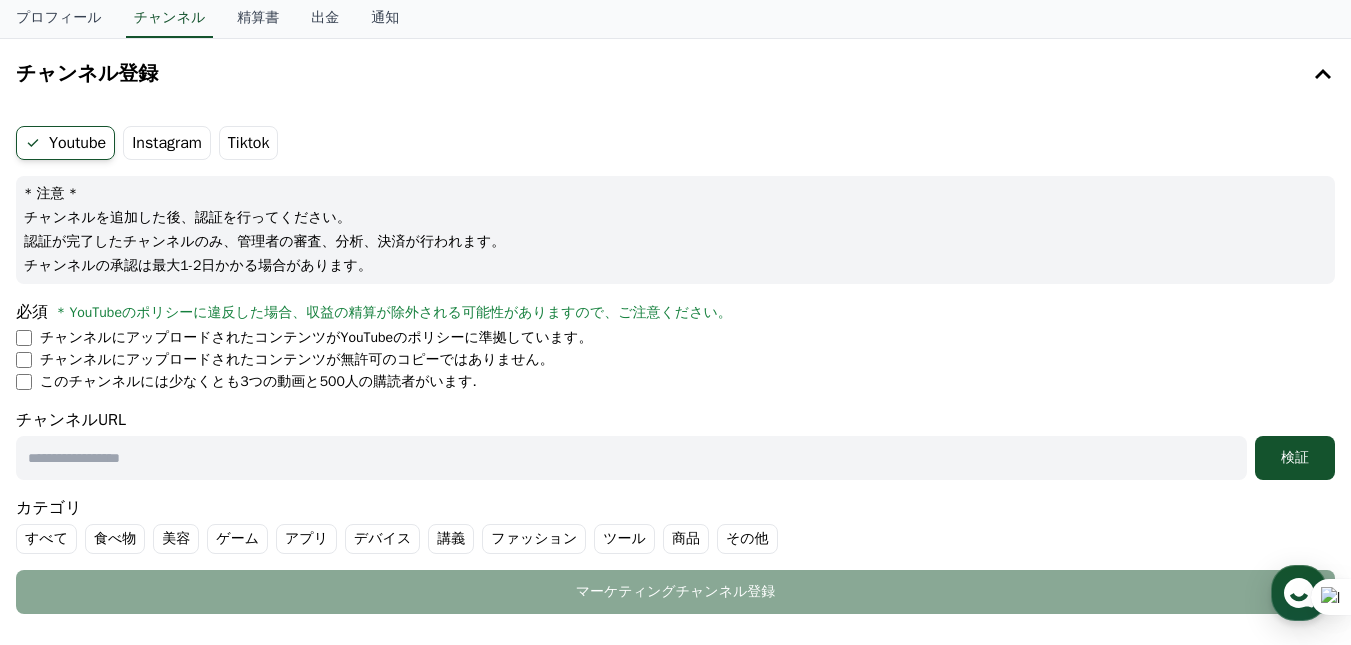 click at bounding box center [631, 458] 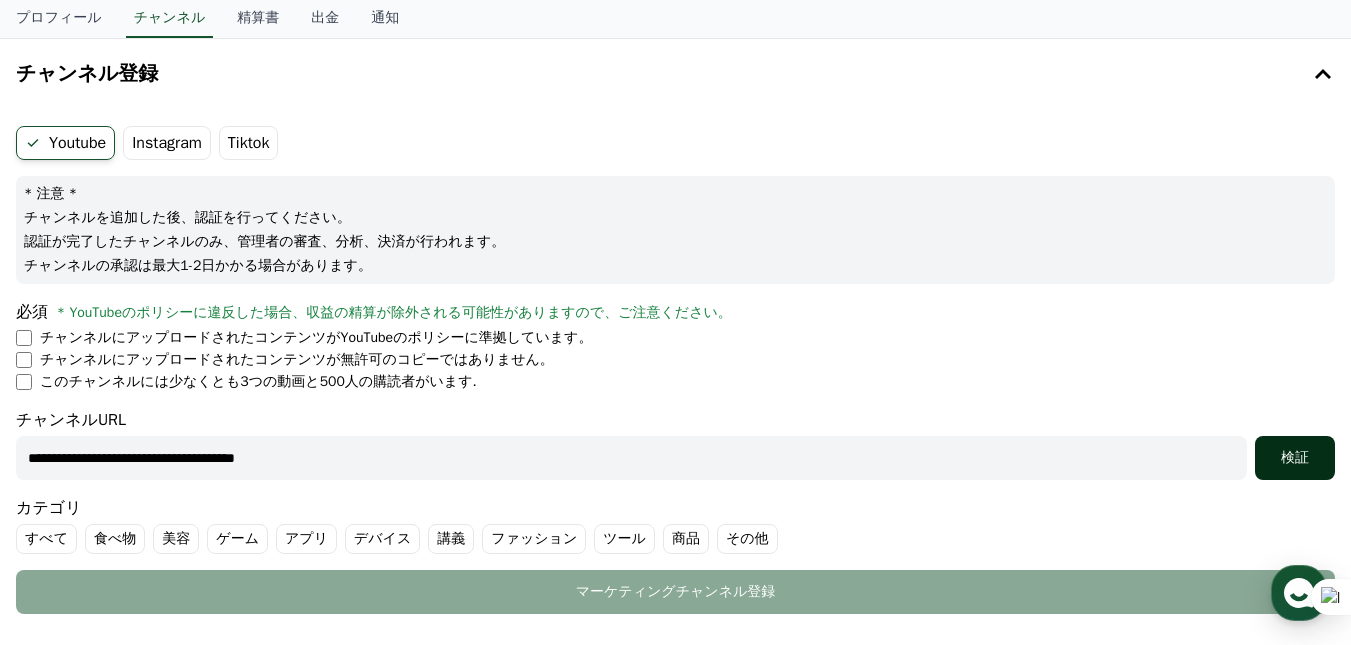 type on "**********" 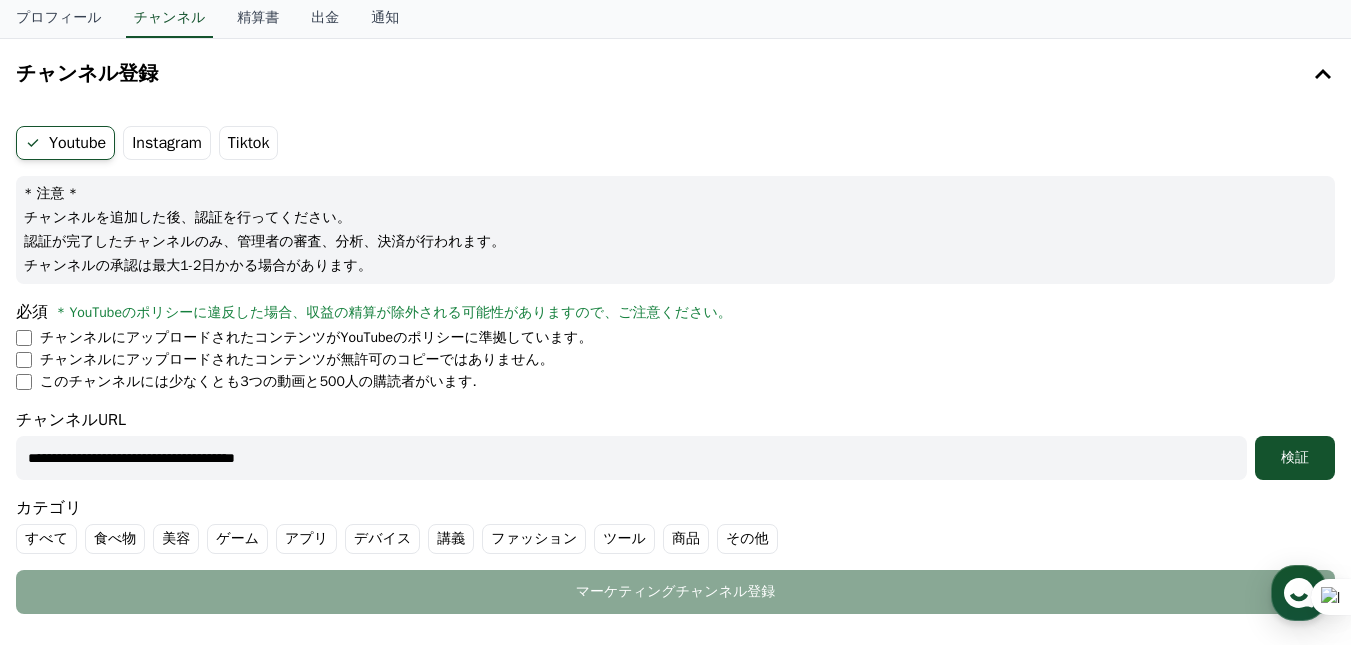 click on "認証が完了したチャンネルのみ、管理者の審査、分析、決済が行われます。" at bounding box center [675, 242] 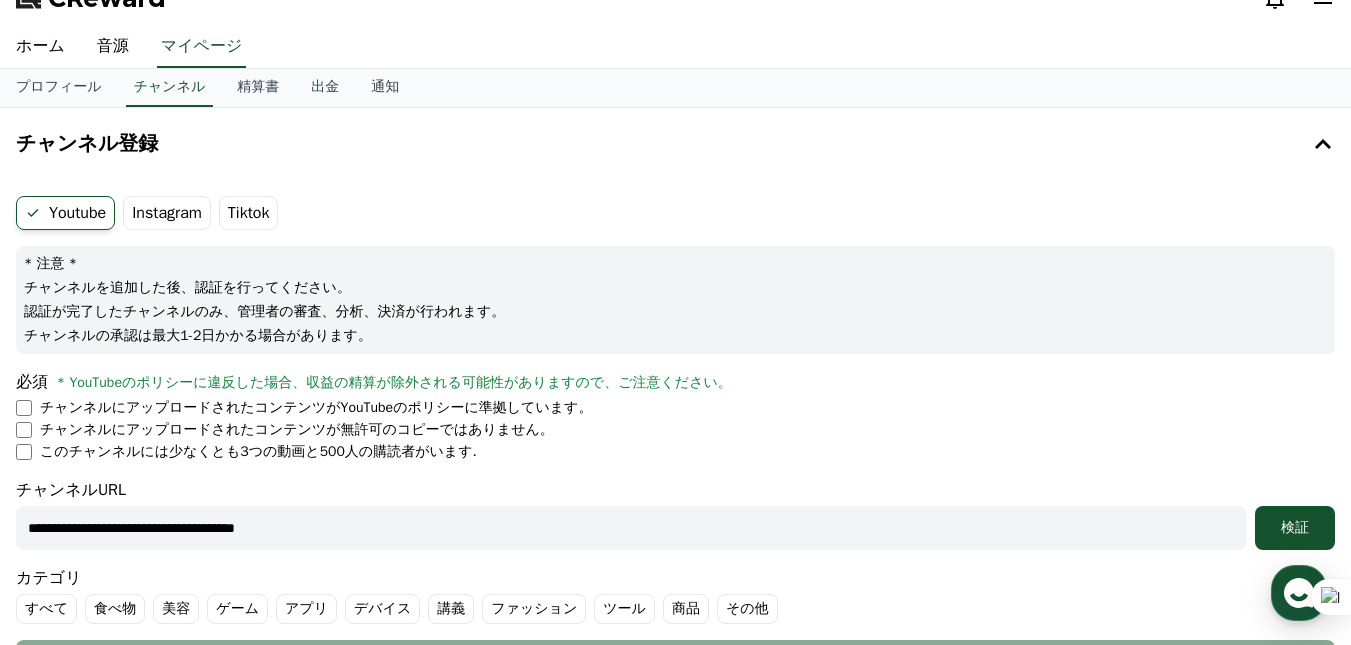 scroll, scrollTop: 0, scrollLeft: 0, axis: both 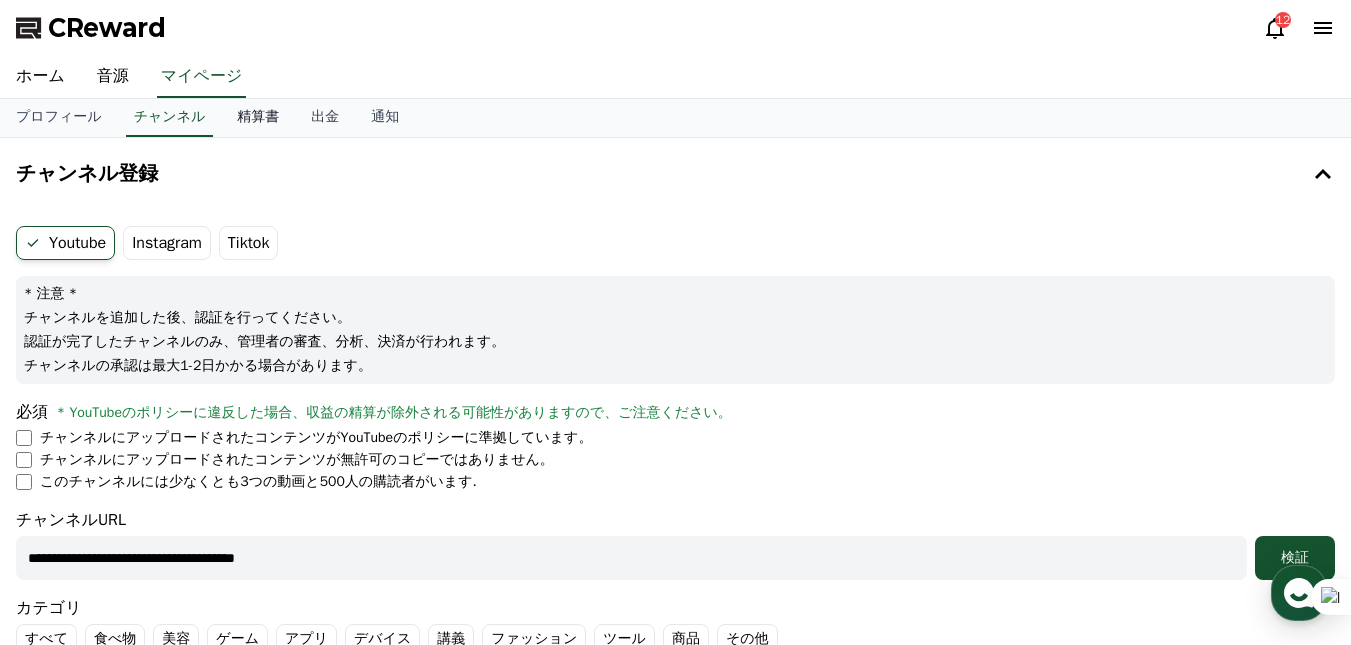 click on "精算書" at bounding box center (258, 118) 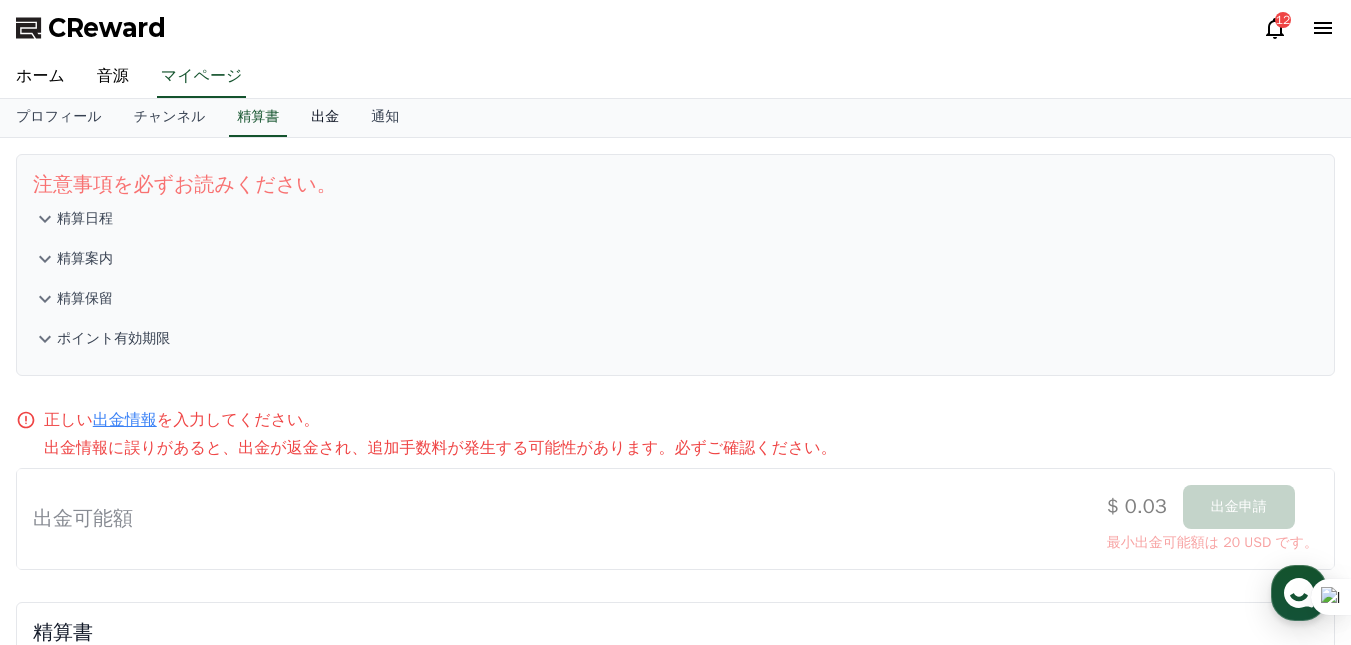click on "出金" at bounding box center (325, 118) 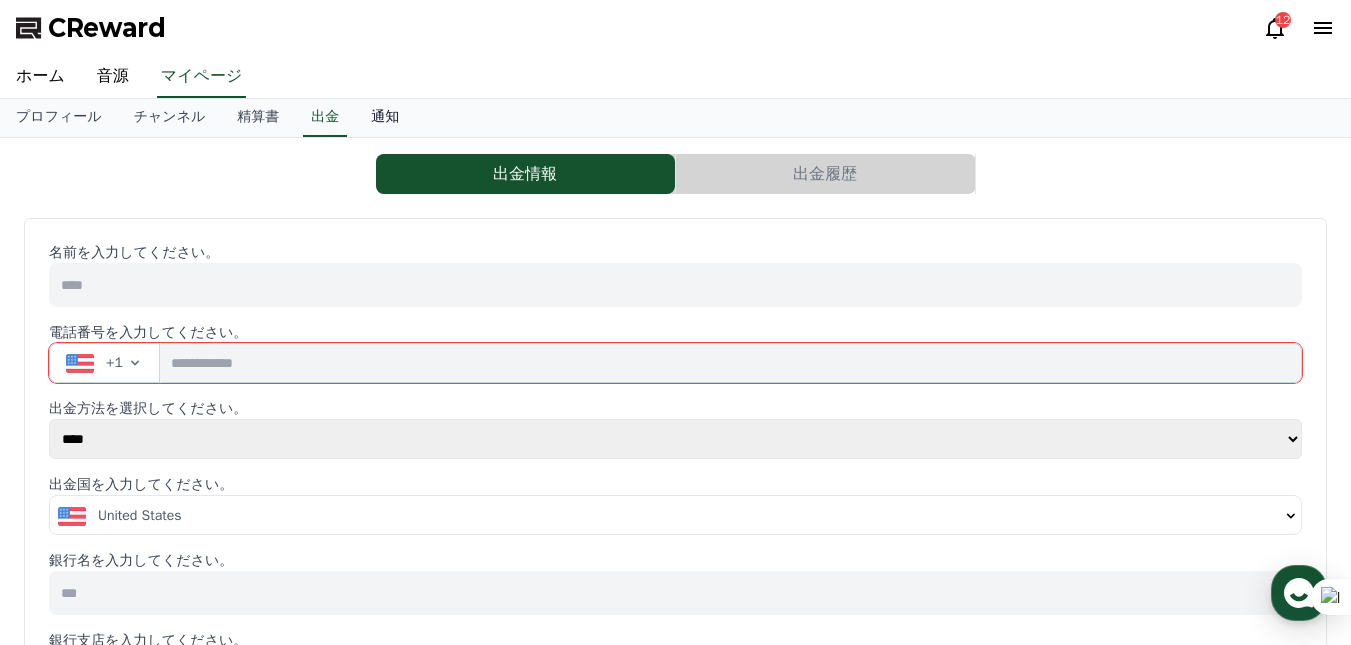 click on "通知" at bounding box center [385, 118] 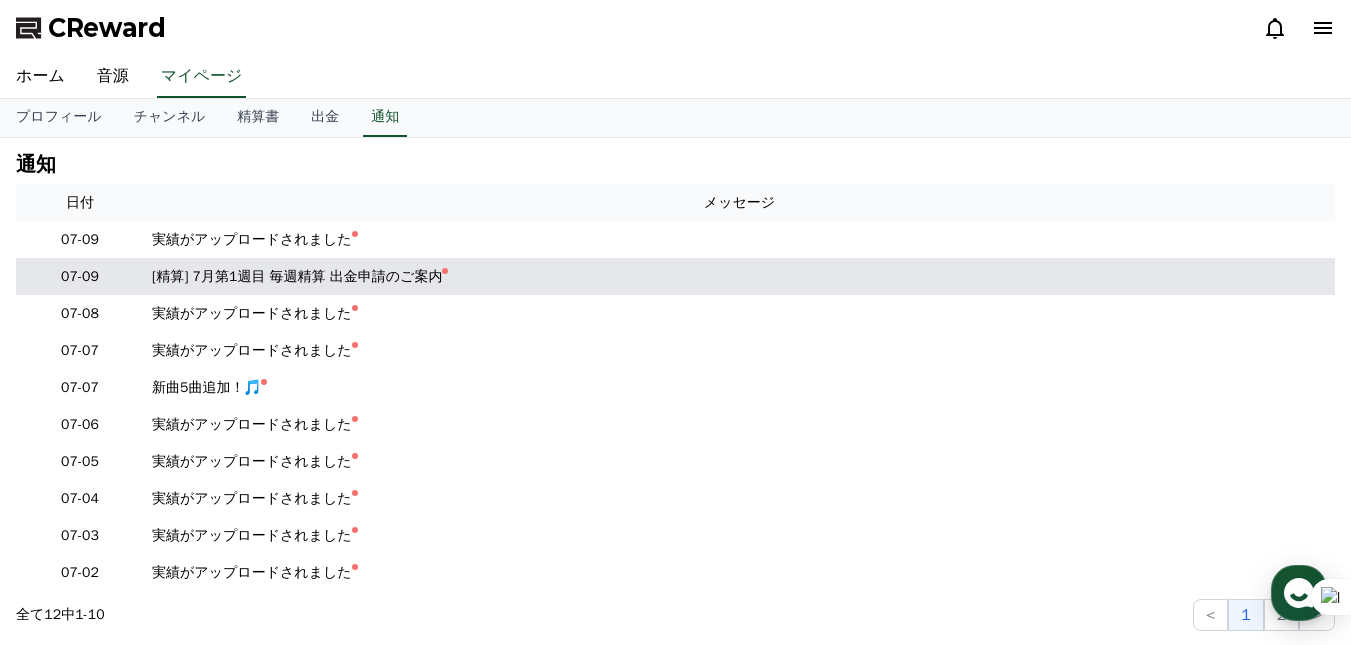 click on "[精算] 7月第1週目 毎週精算 出金申請のご案内" at bounding box center (739, 276) 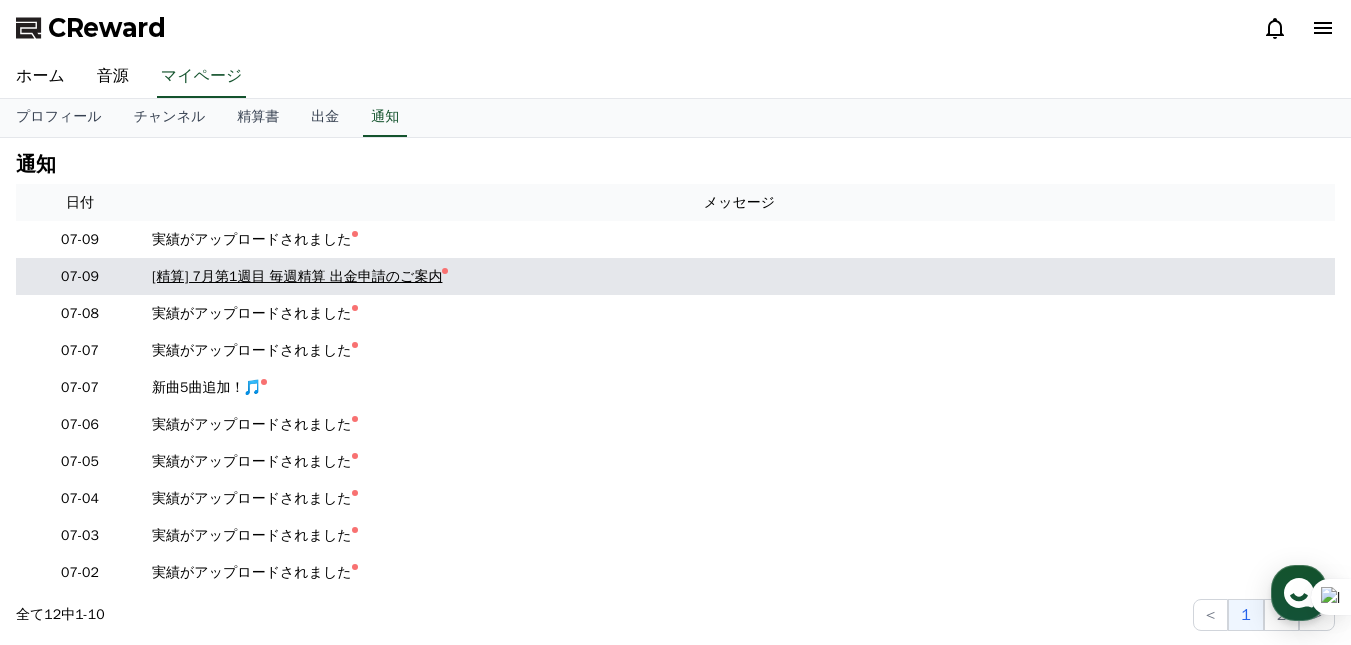 click on "[精算] 7月第1週目 毎週精算 出金申請のご案内" at bounding box center [297, 276] 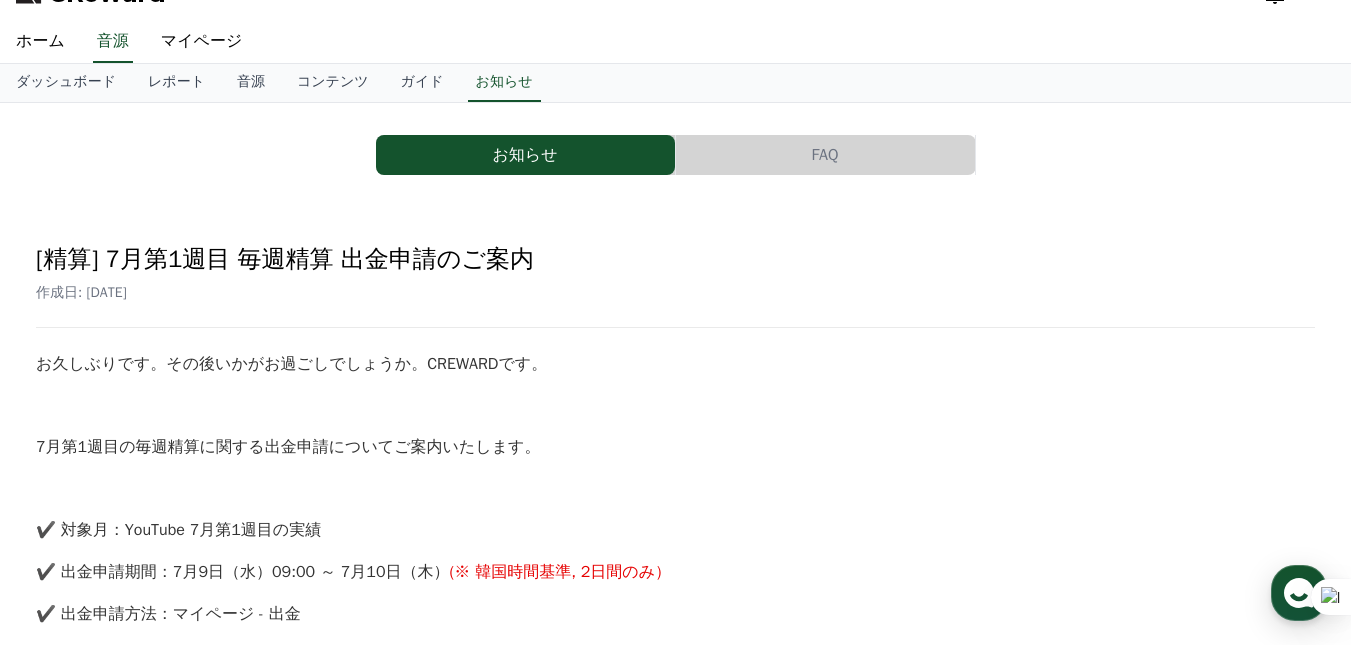 scroll, scrollTop: 0, scrollLeft: 0, axis: both 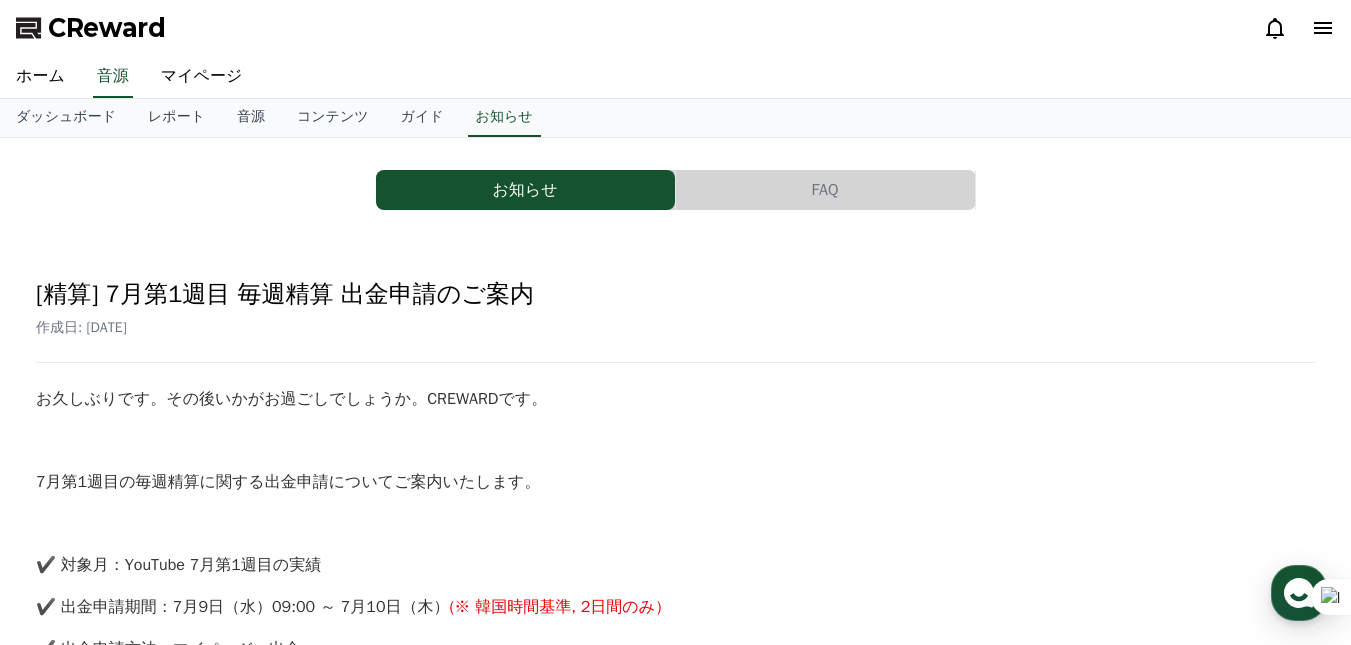 click on "FAQ" at bounding box center [825, 190] 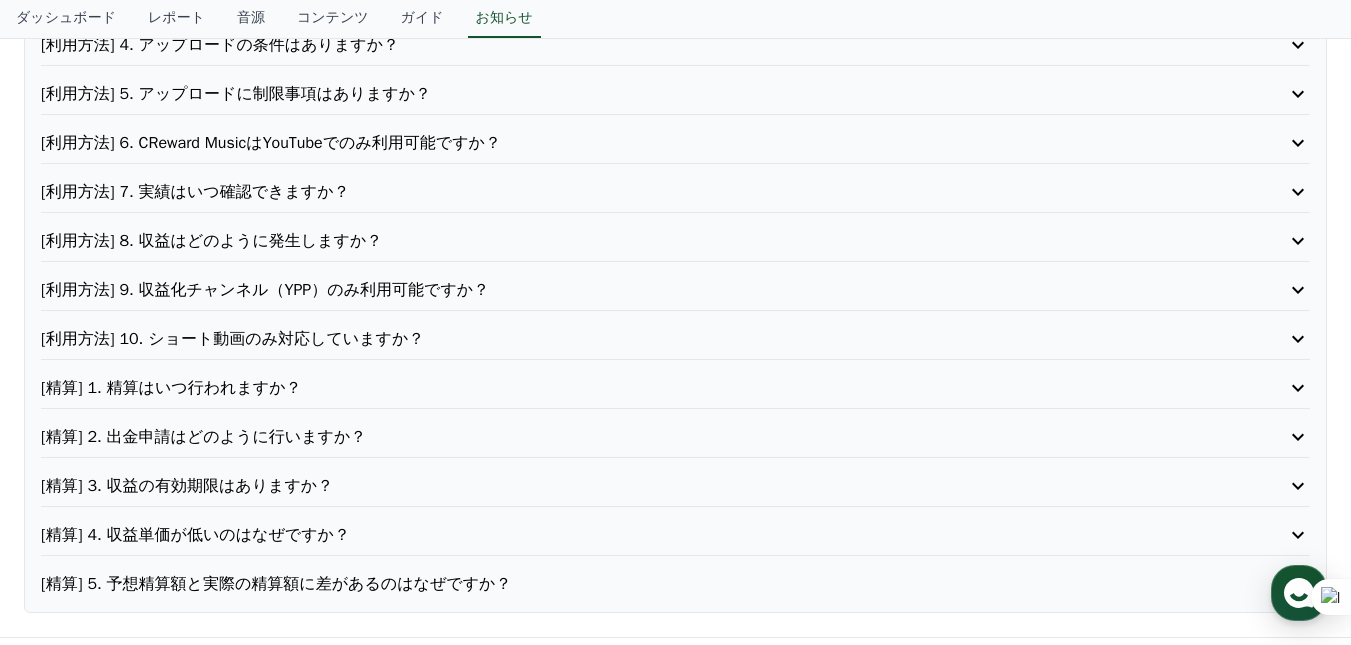 scroll, scrollTop: 400, scrollLeft: 0, axis: vertical 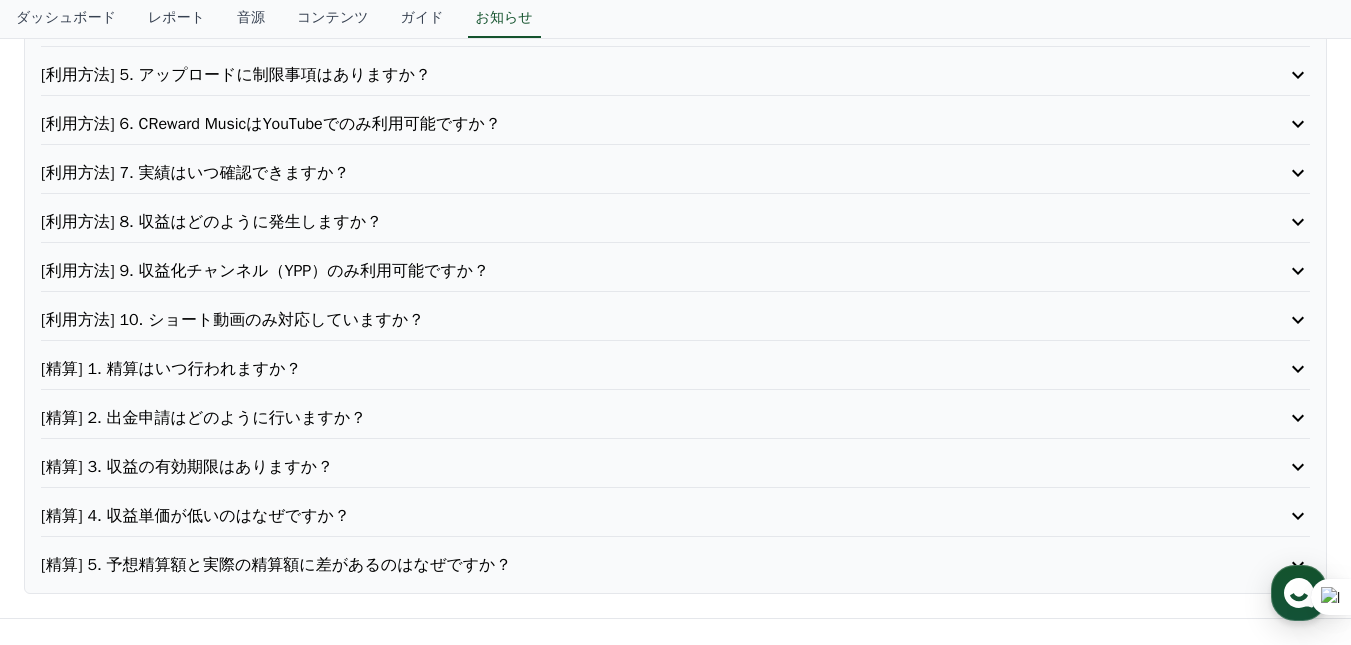 click on "[利用方法] 10. ショート動画のみ対応していますか？" at bounding box center [624, 320] 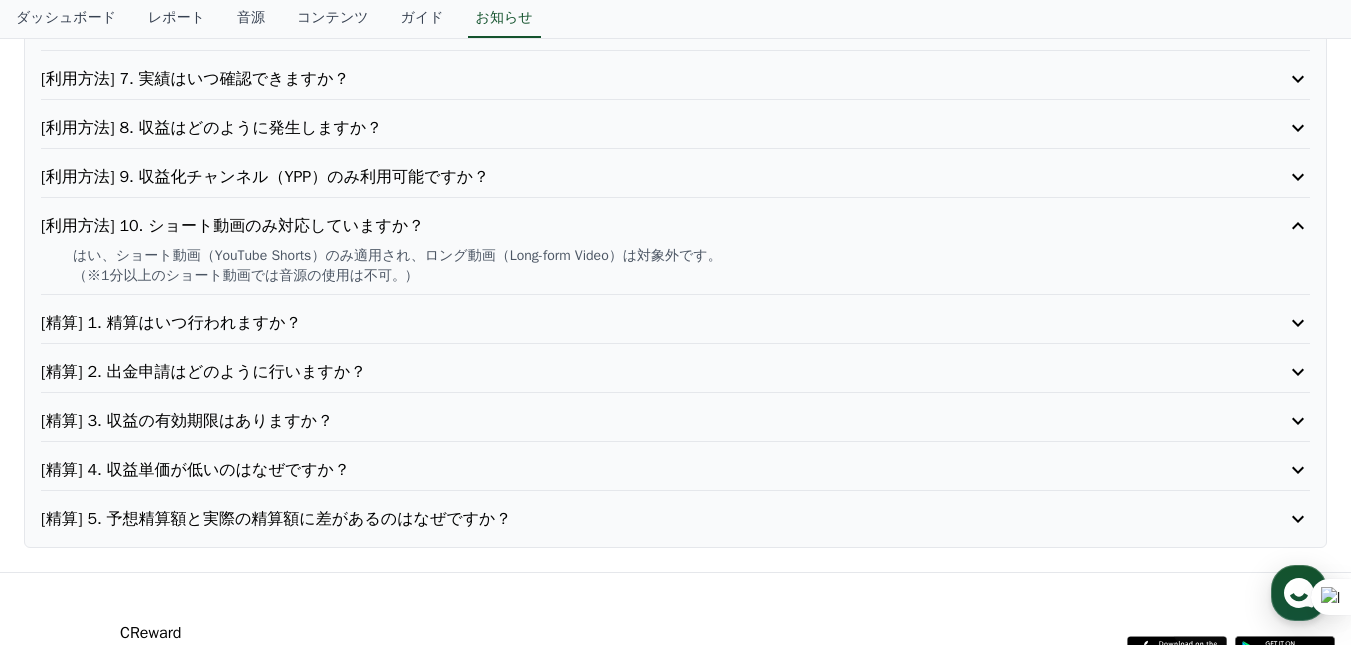 scroll, scrollTop: 670, scrollLeft: 0, axis: vertical 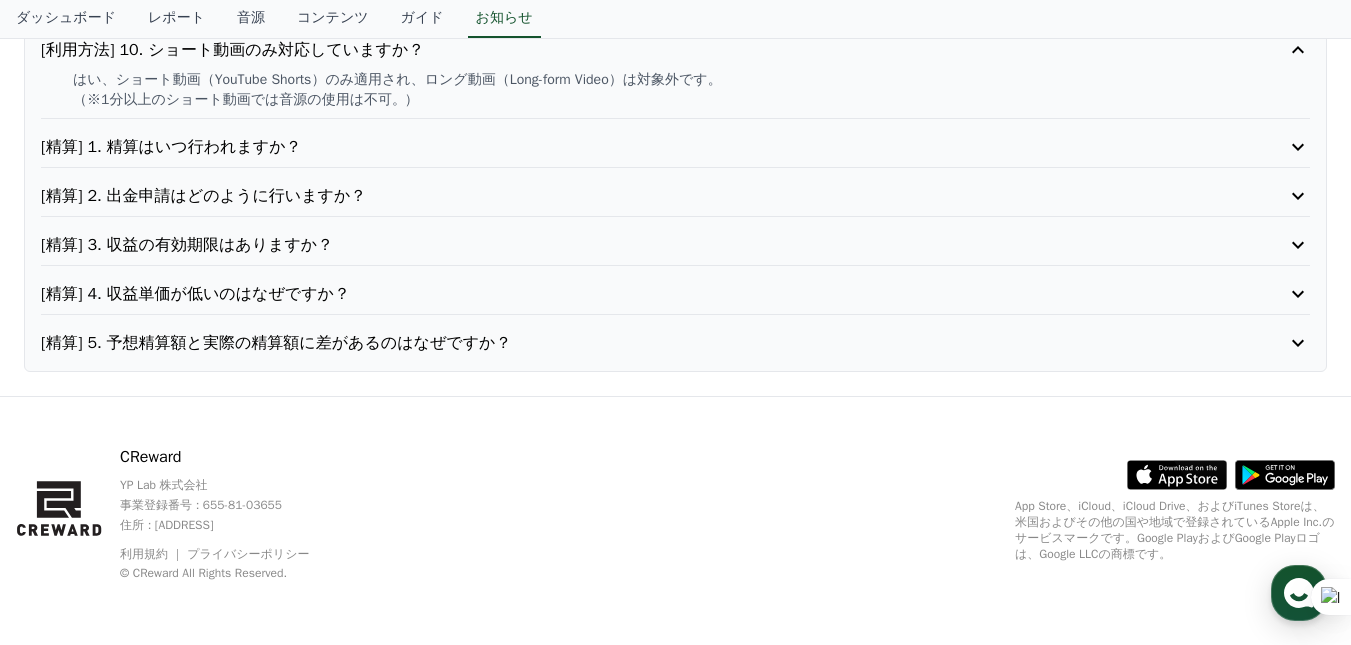 click on "[精算] 4. 収益単価が低いのはなぜですか？" at bounding box center (624, 294) 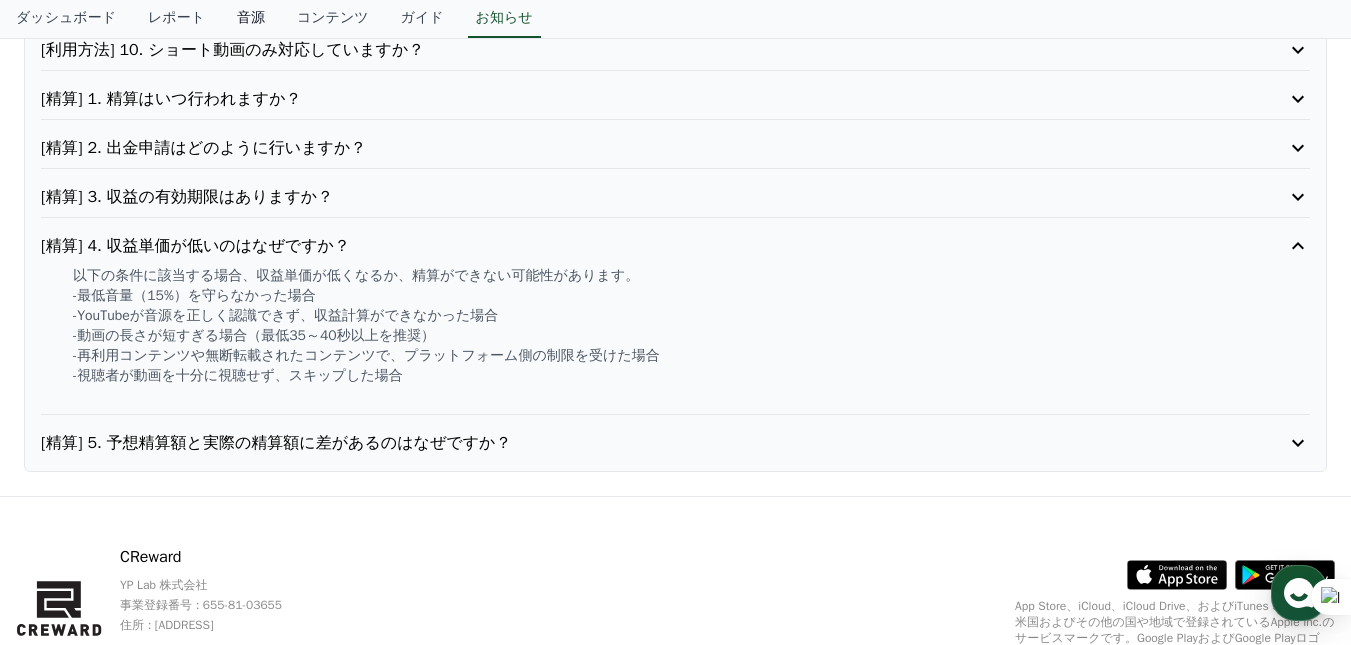 click on "音源" at bounding box center (251, 19) 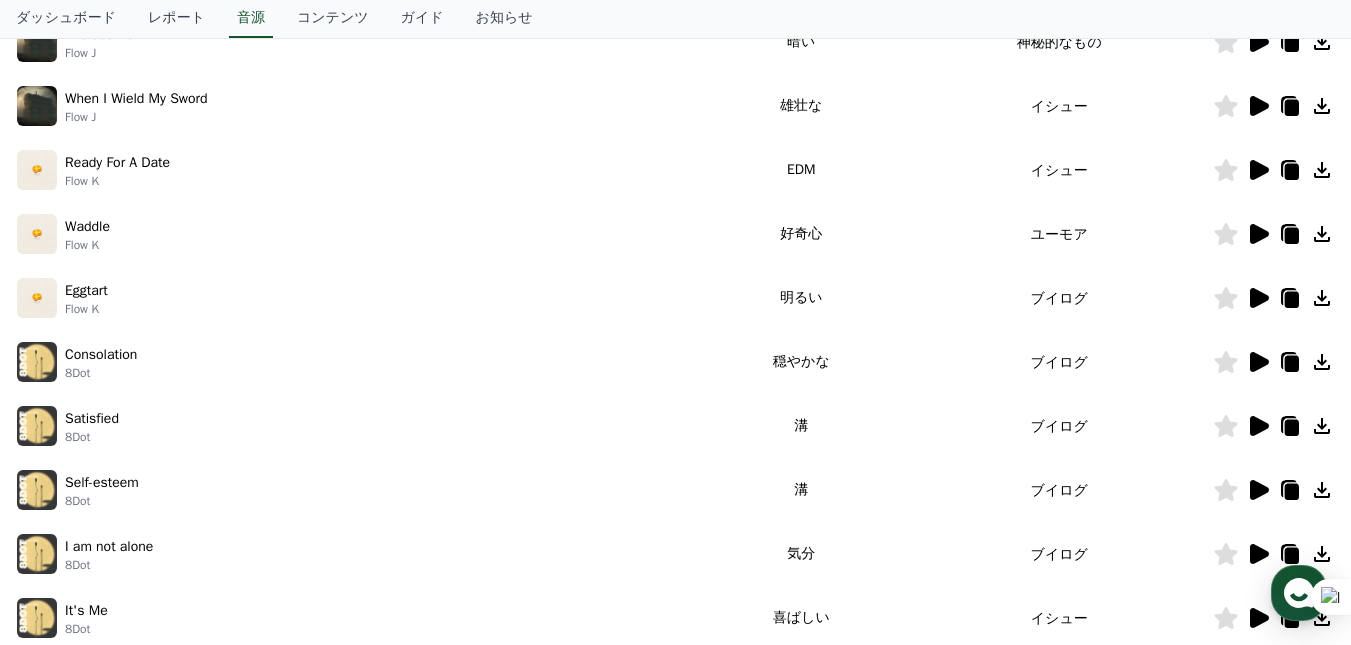 scroll, scrollTop: 400, scrollLeft: 0, axis: vertical 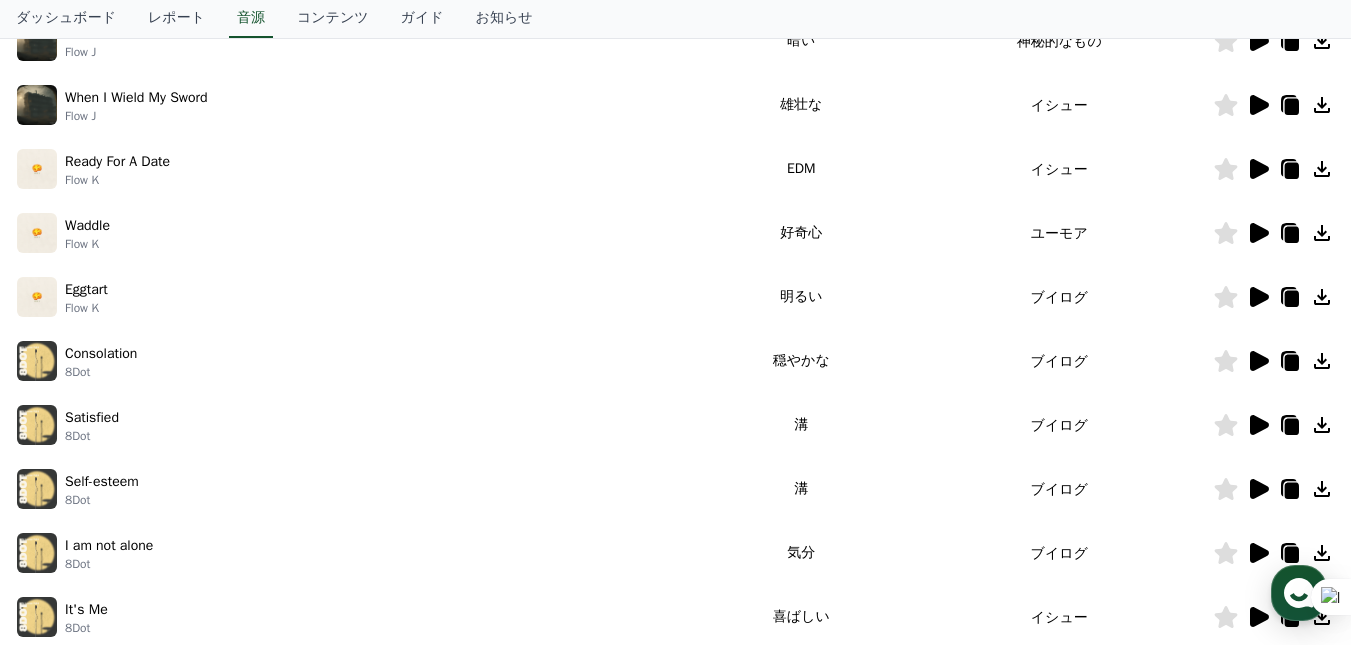 click 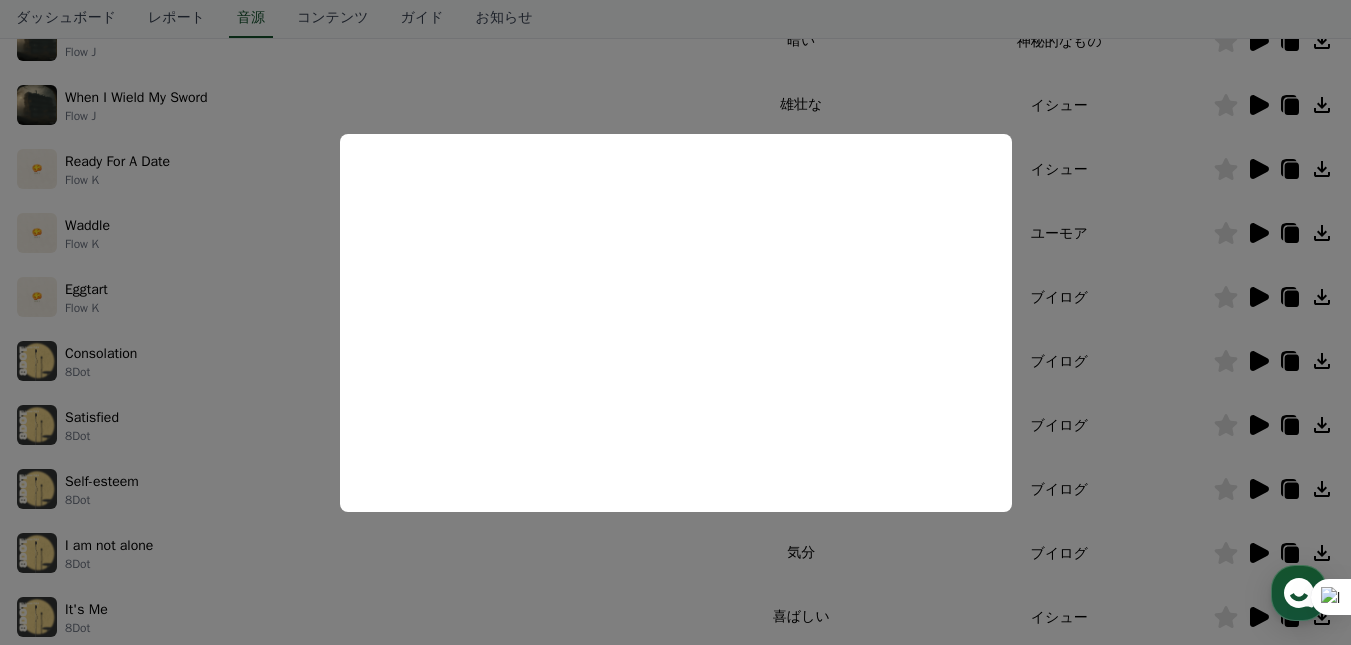 click at bounding box center (675, 322) 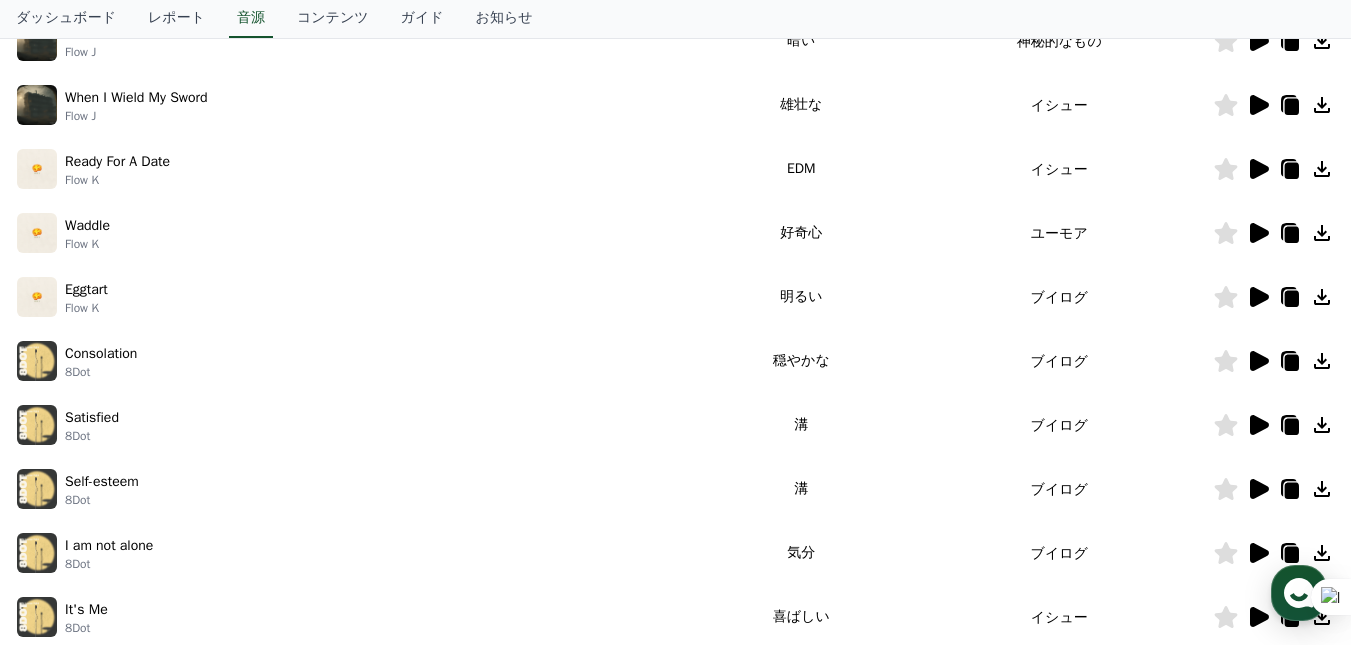 click 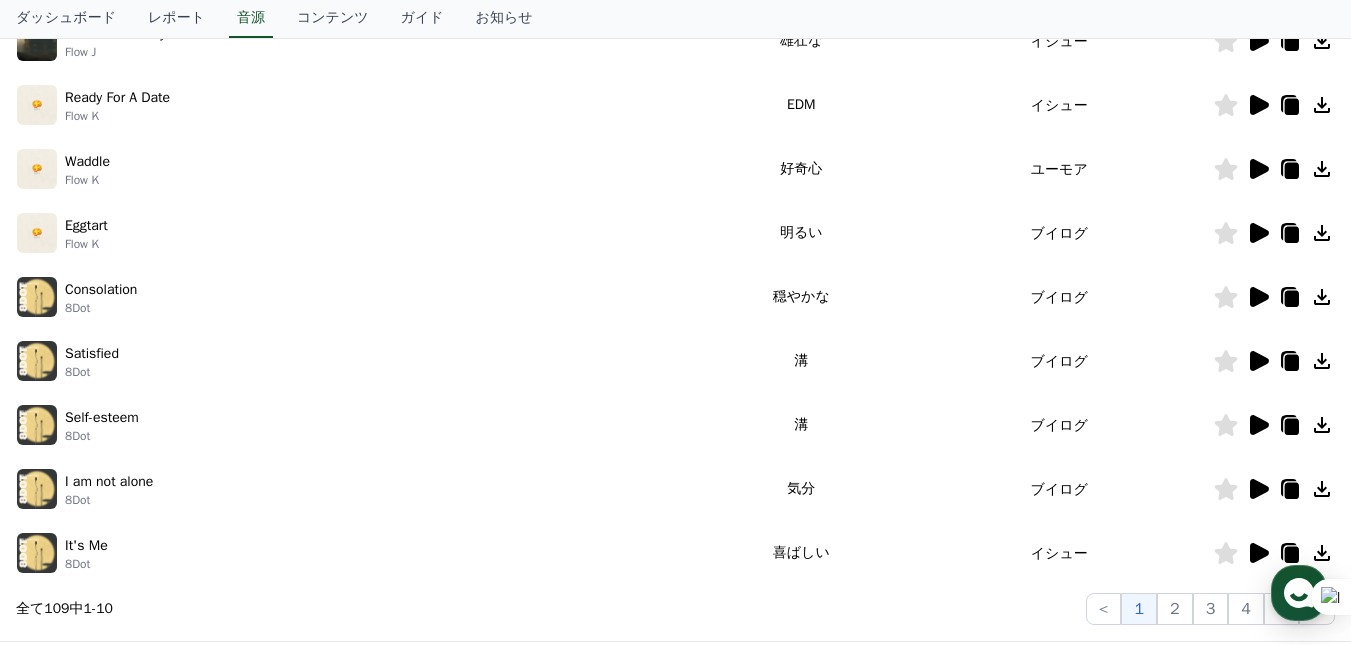 scroll, scrollTop: 700, scrollLeft: 0, axis: vertical 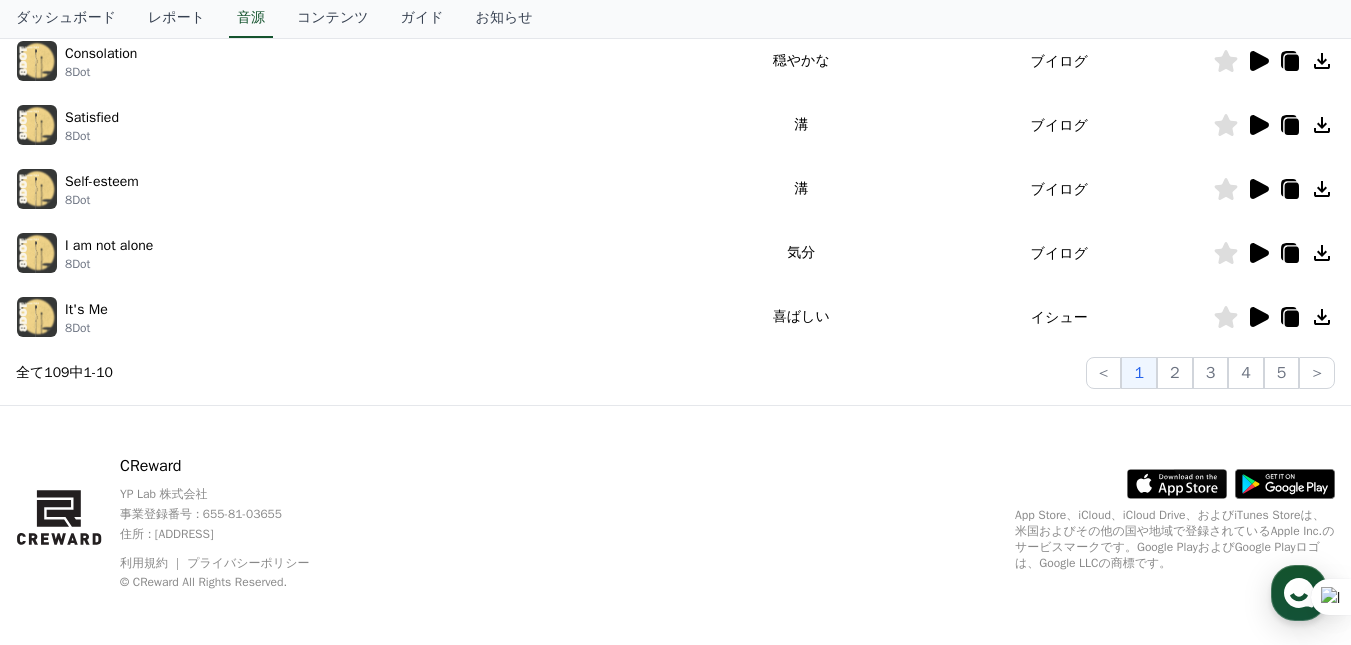 type 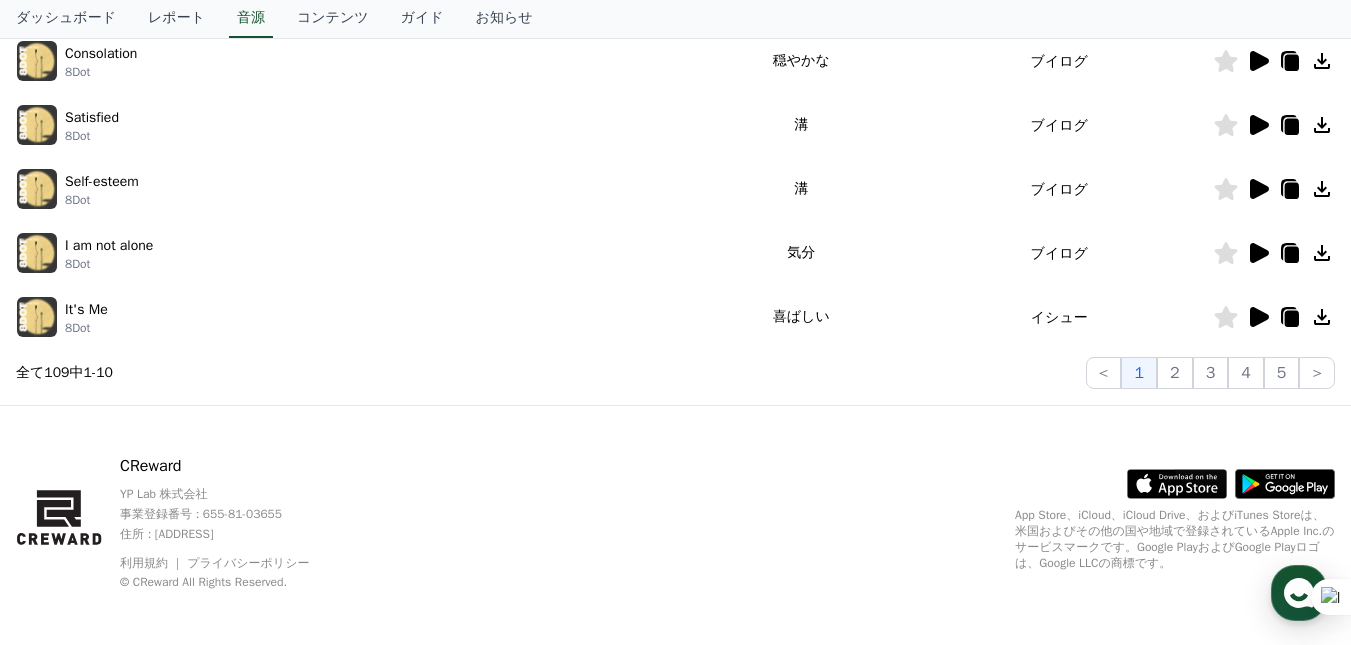 click on "喜ばしい" at bounding box center [801, 317] 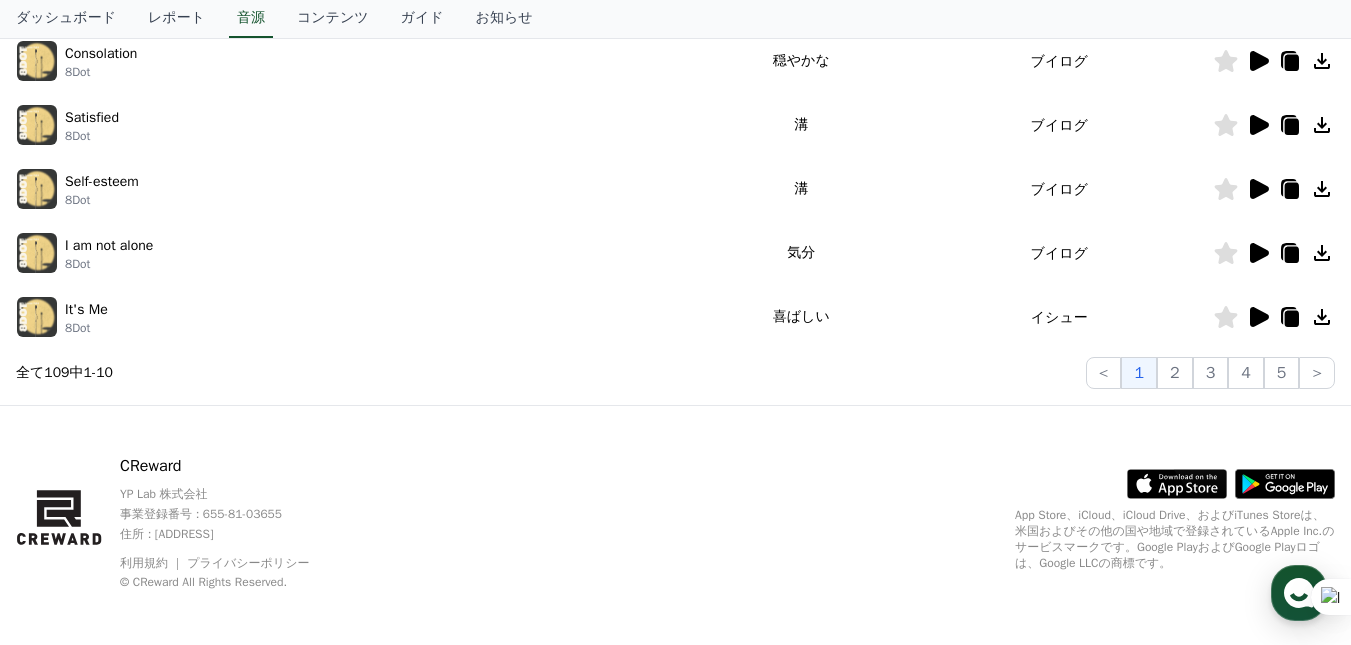 click 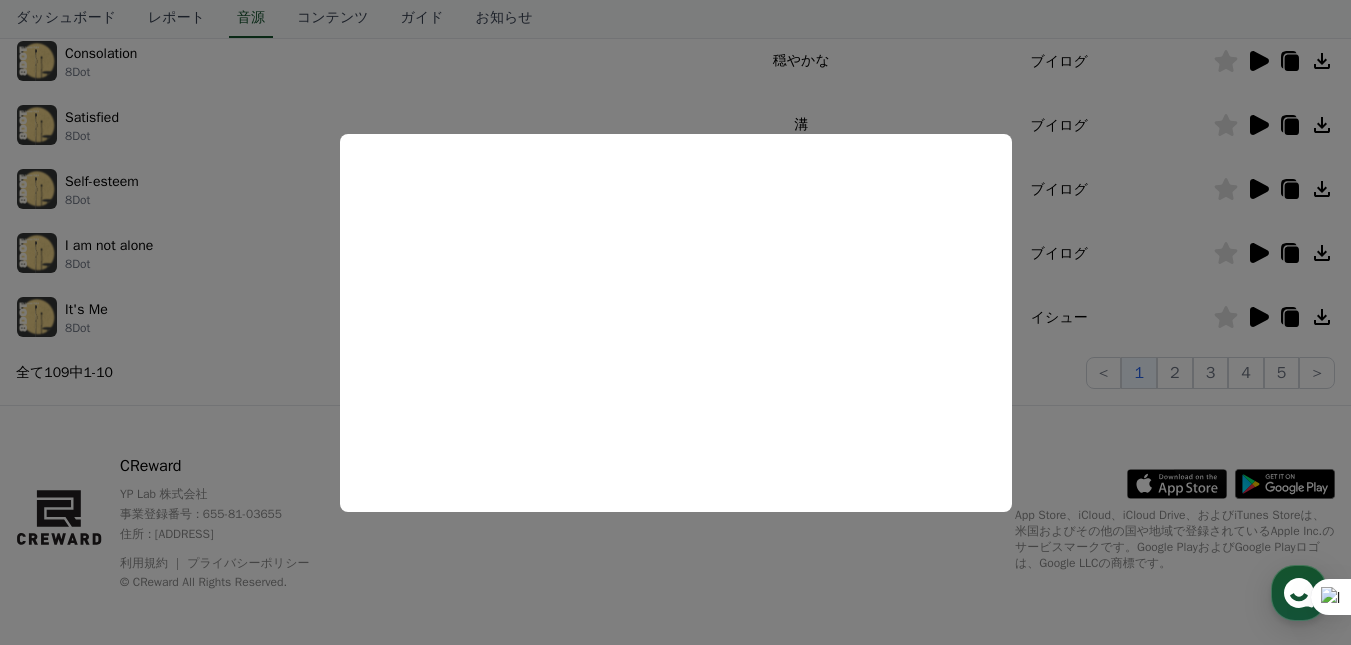 scroll, scrollTop: 586, scrollLeft: 0, axis: vertical 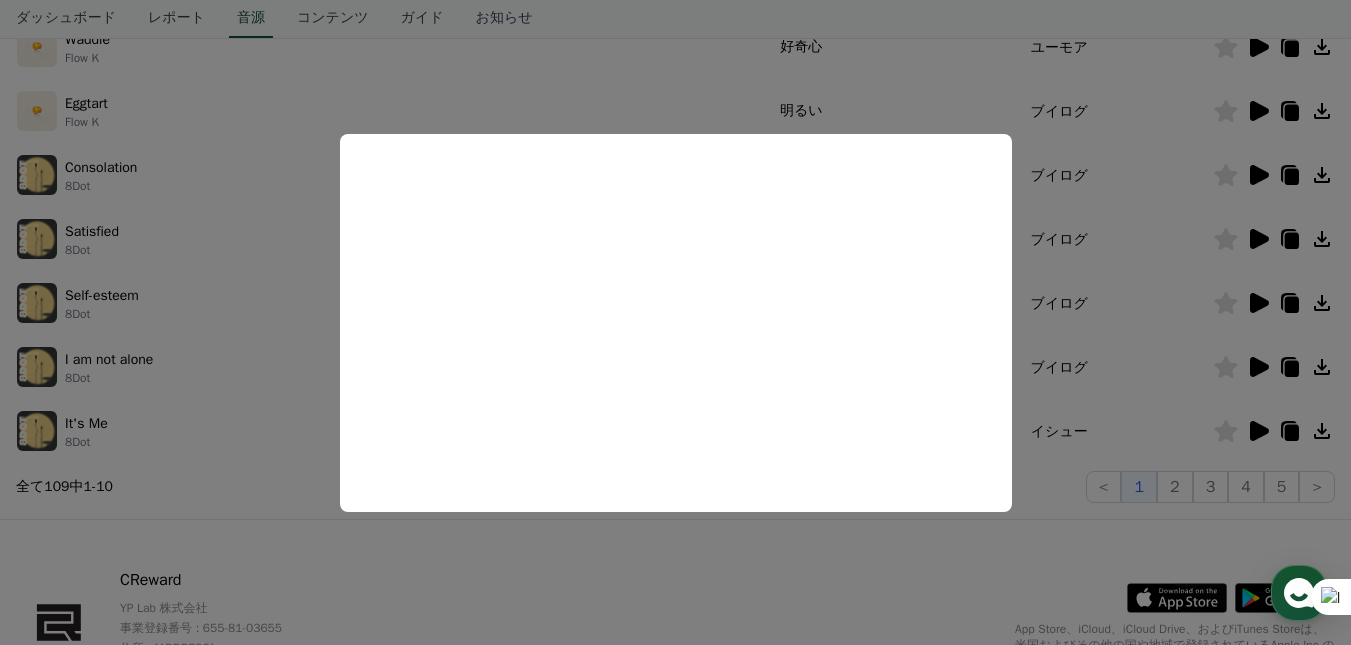 click at bounding box center [675, 322] 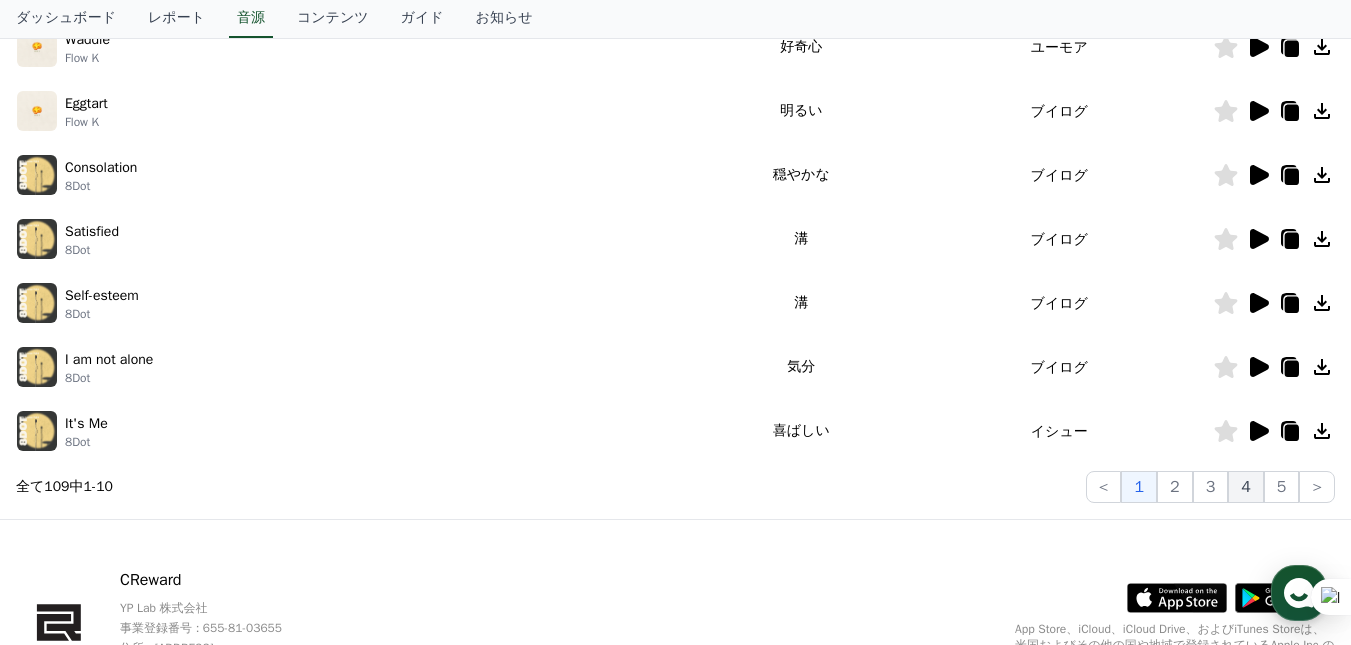 click on "4" 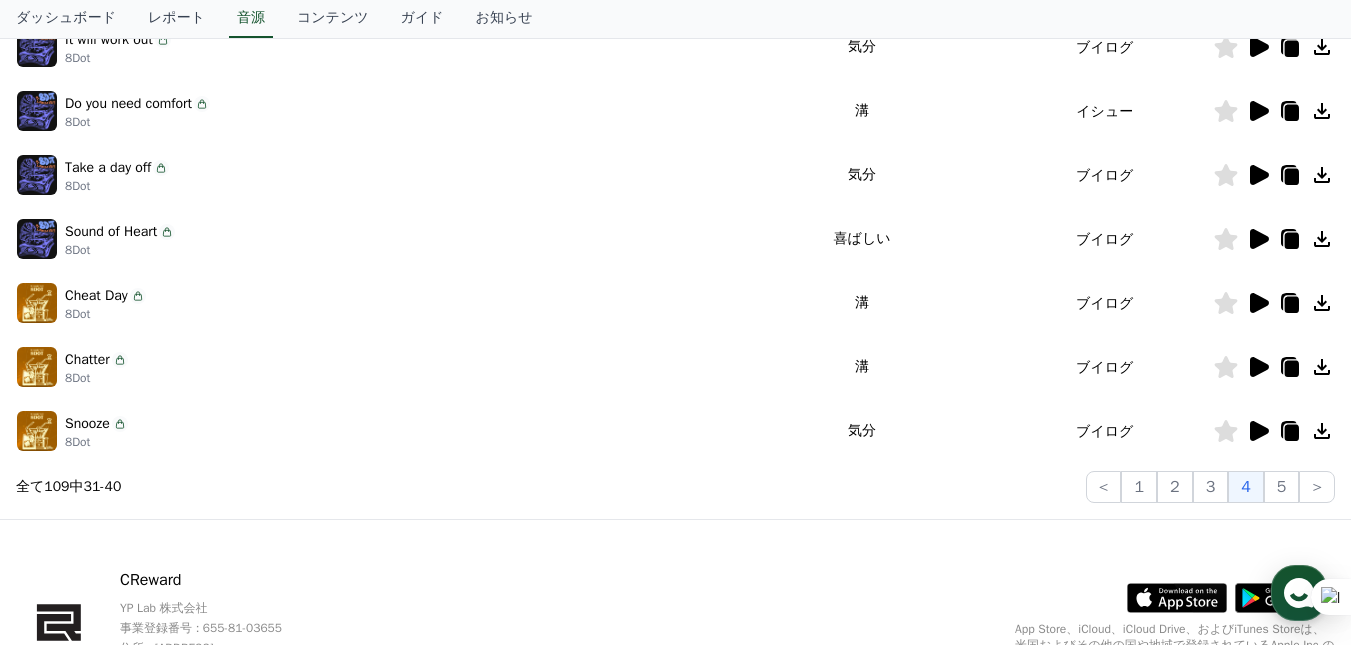 click 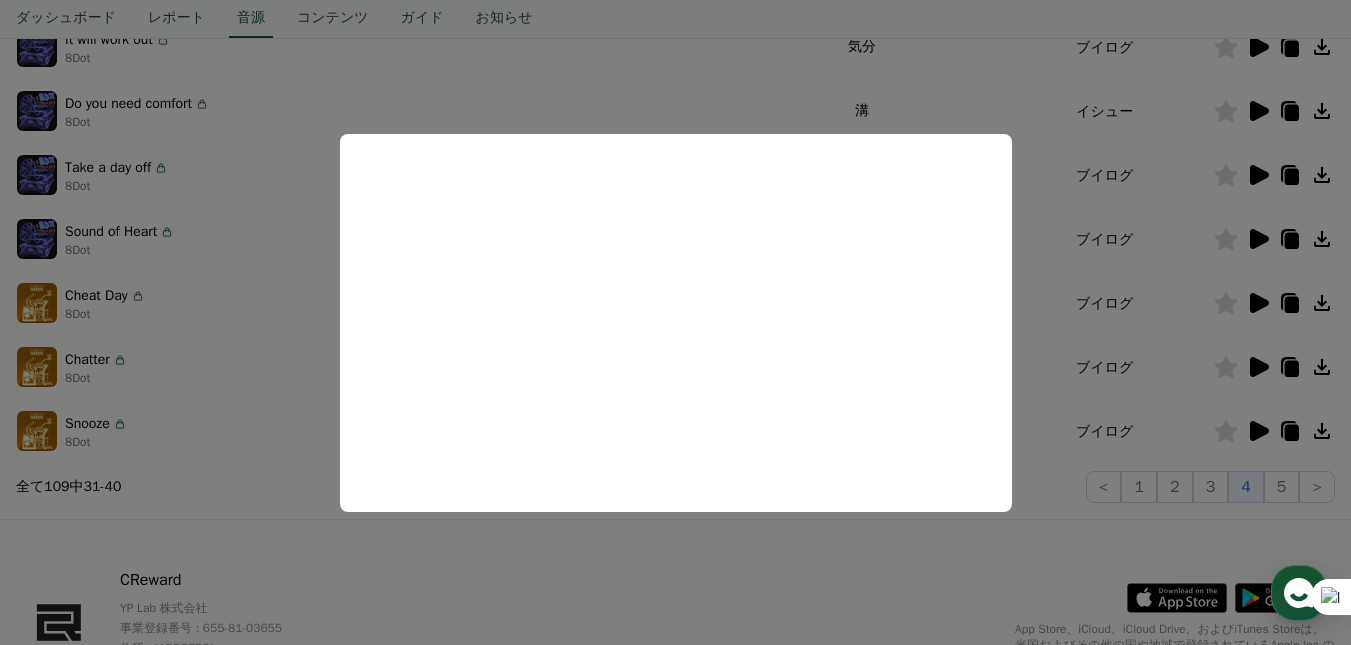 click at bounding box center [675, 322] 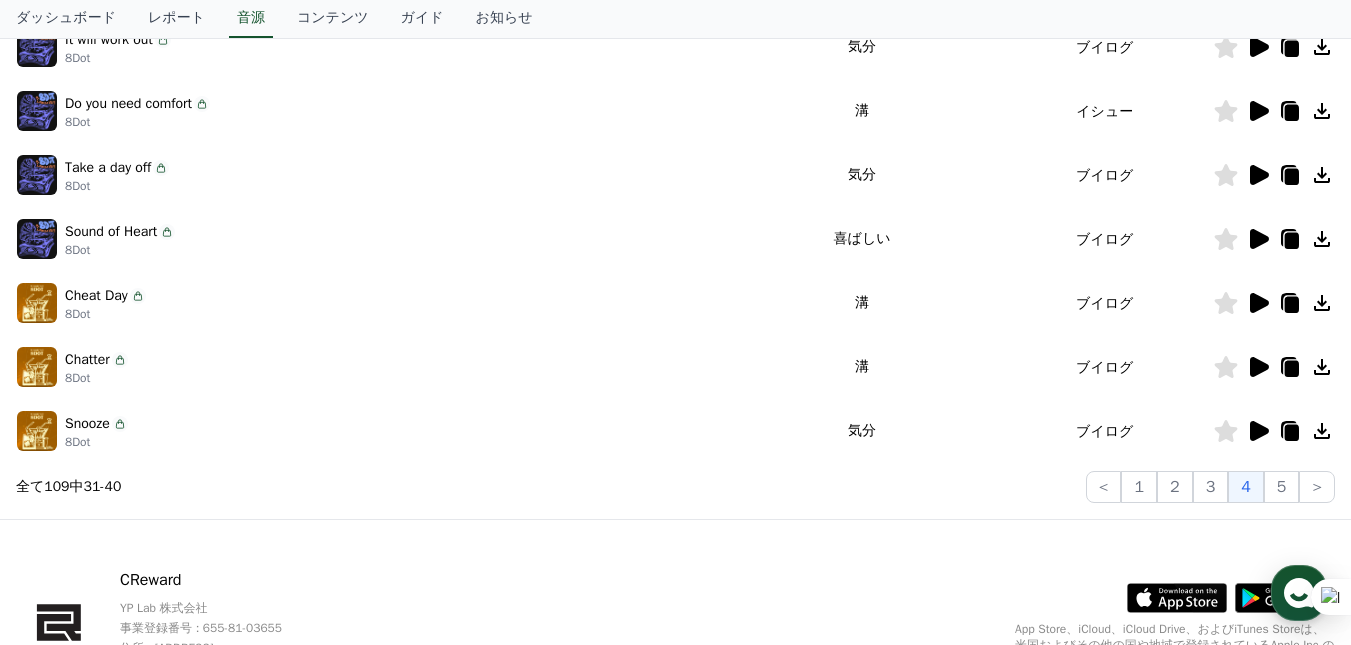 click 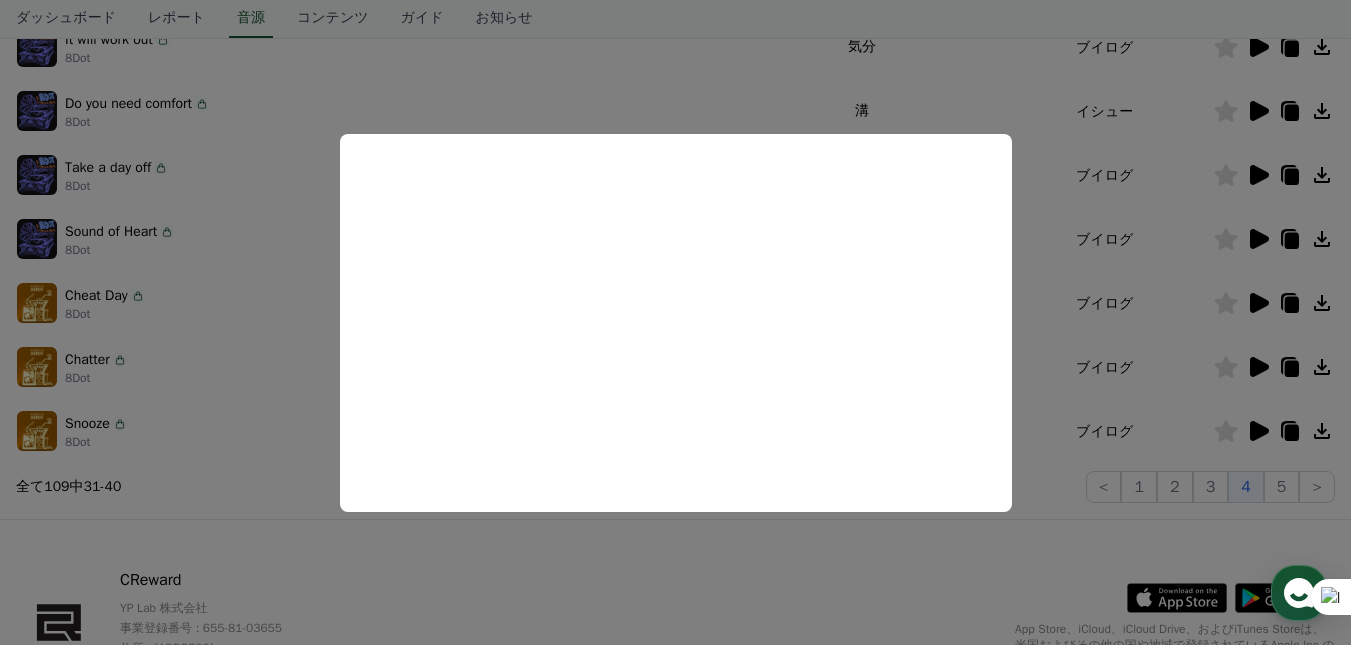 click at bounding box center [675, 322] 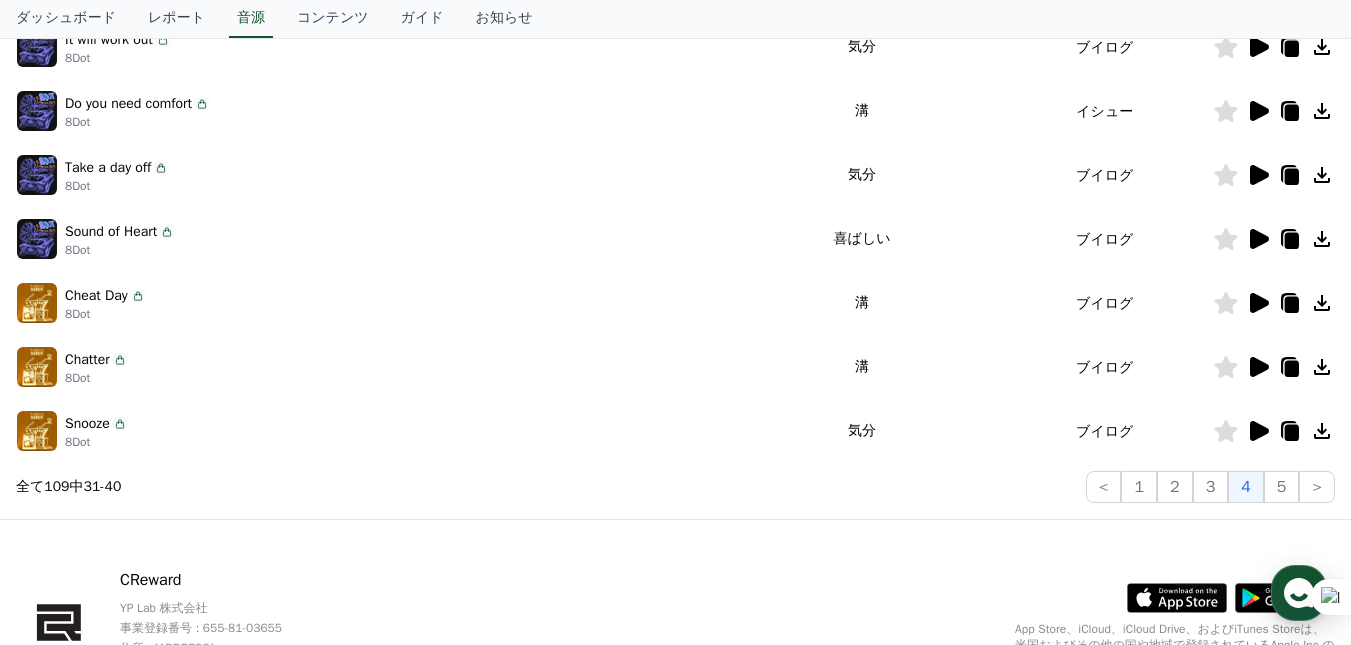 click 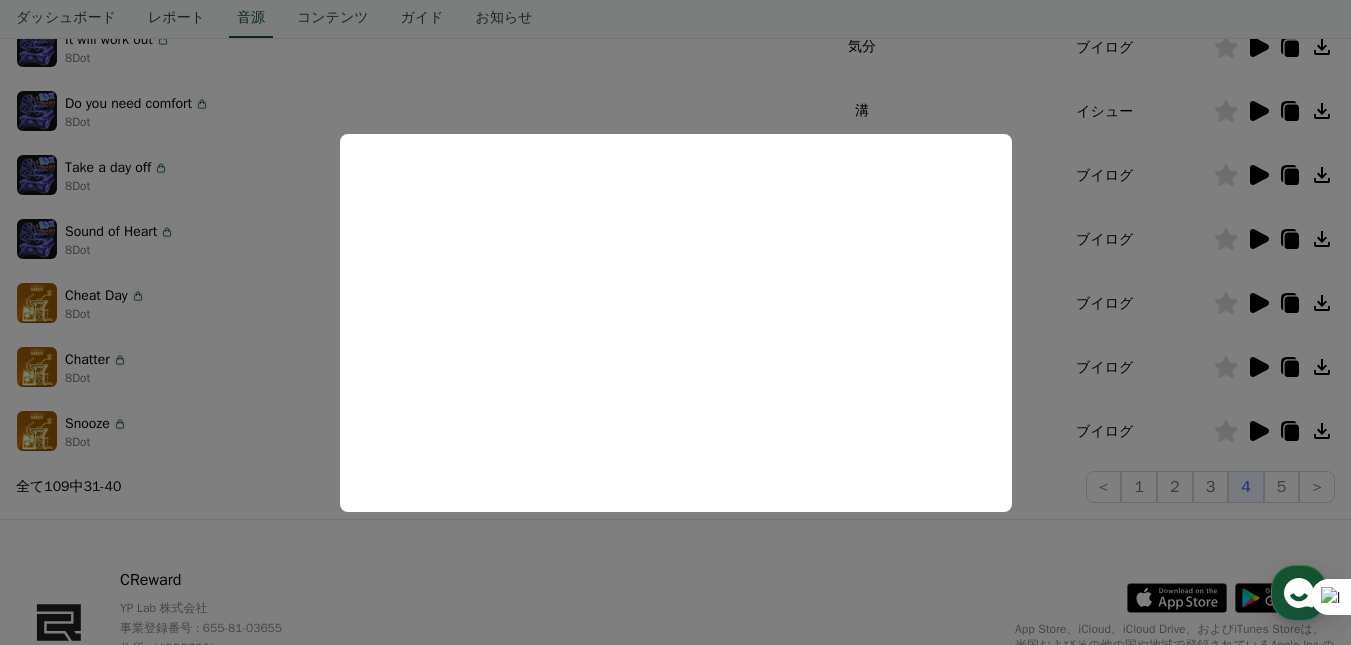 click at bounding box center [675, 322] 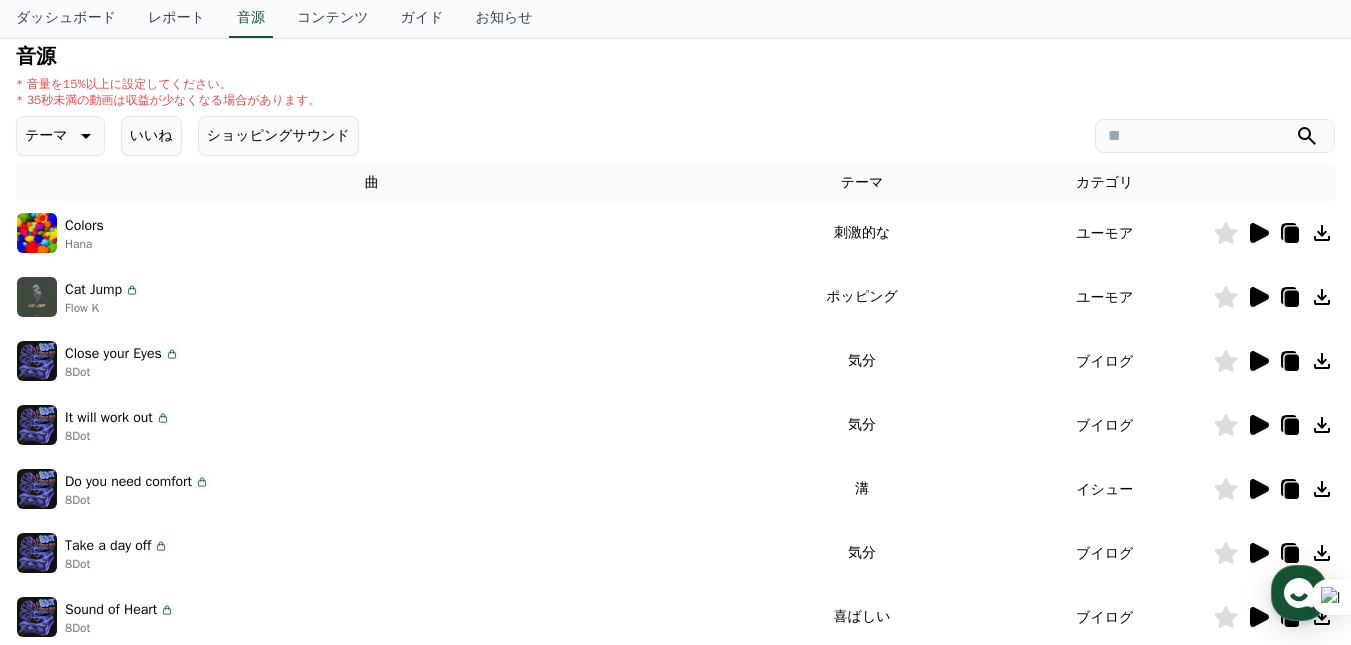 scroll, scrollTop: 186, scrollLeft: 0, axis: vertical 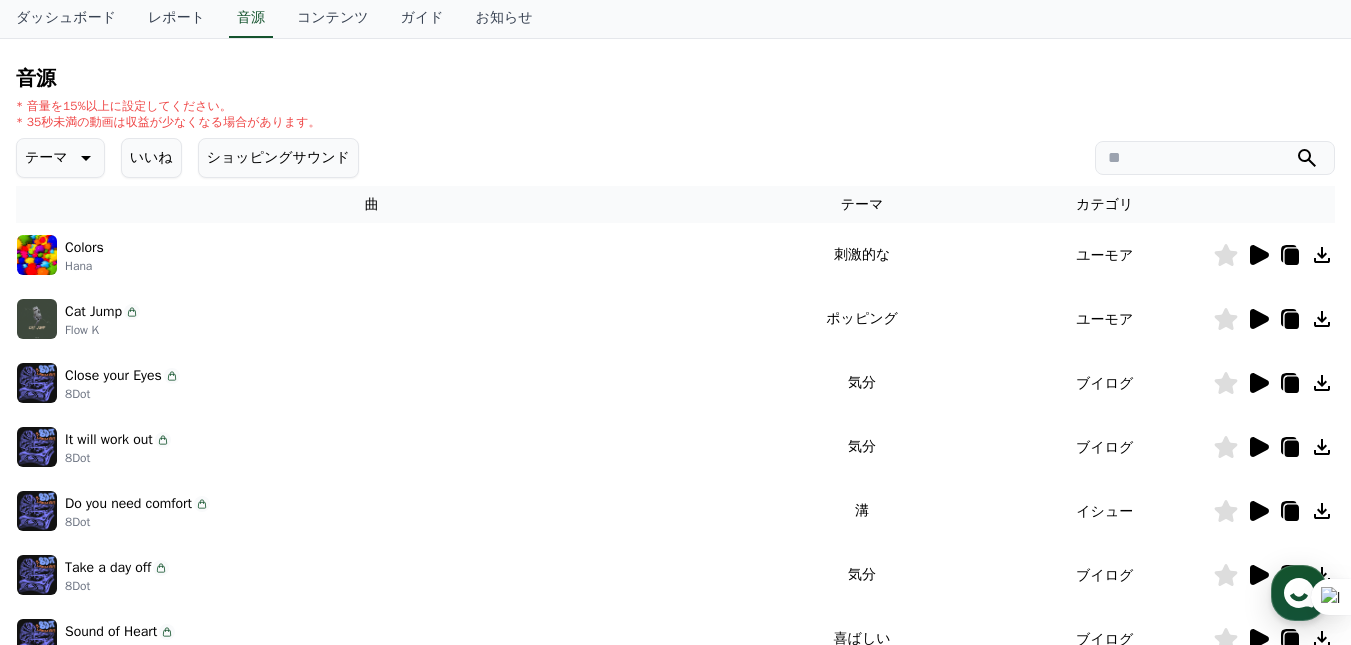 click 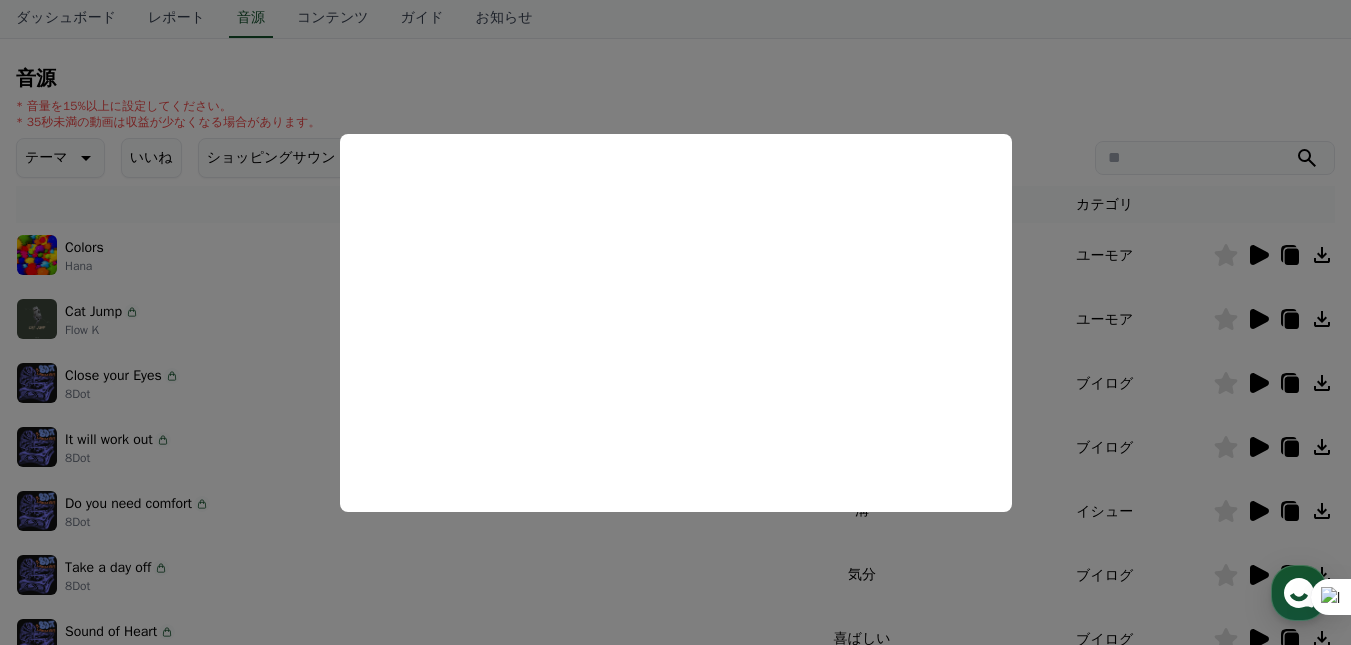 click at bounding box center [675, 322] 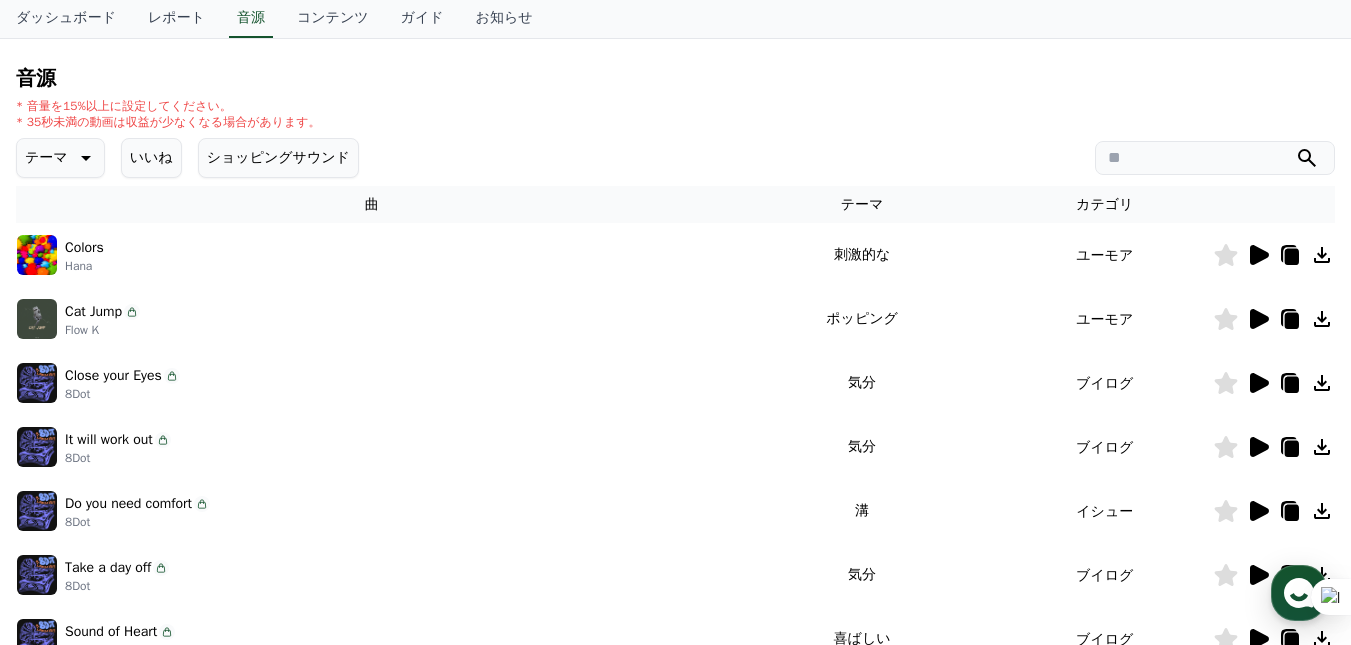click 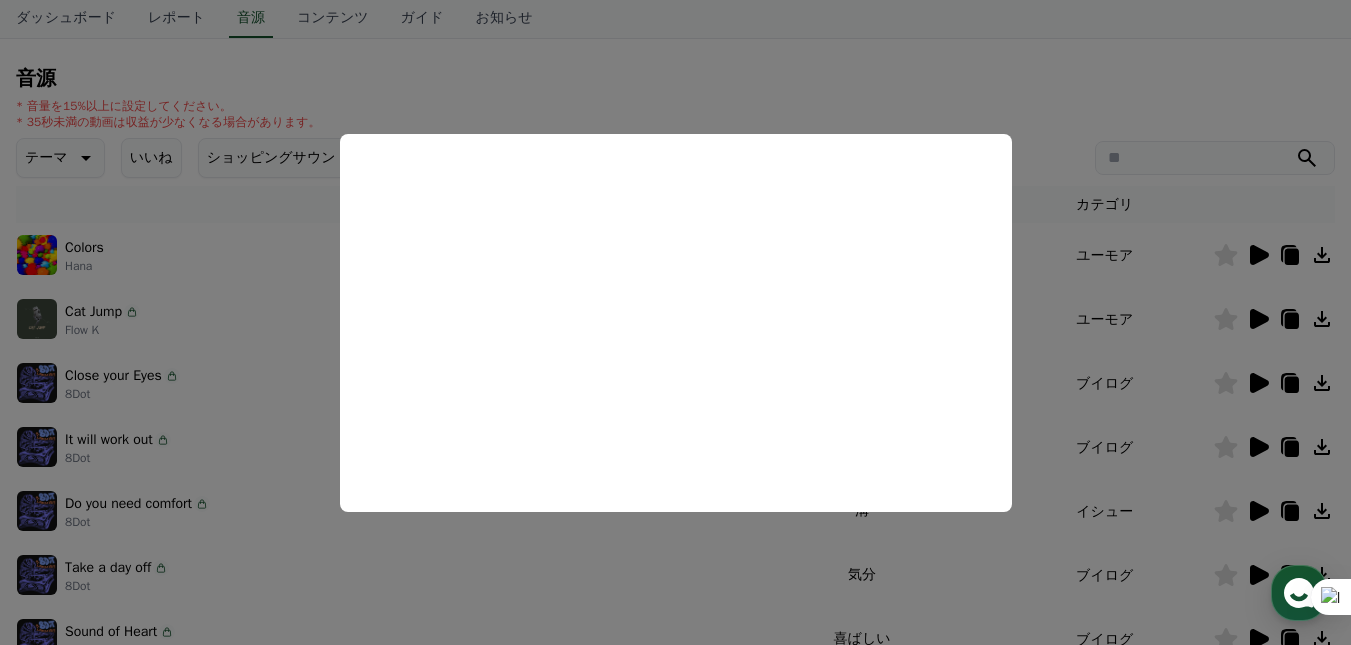 click at bounding box center (675, 322) 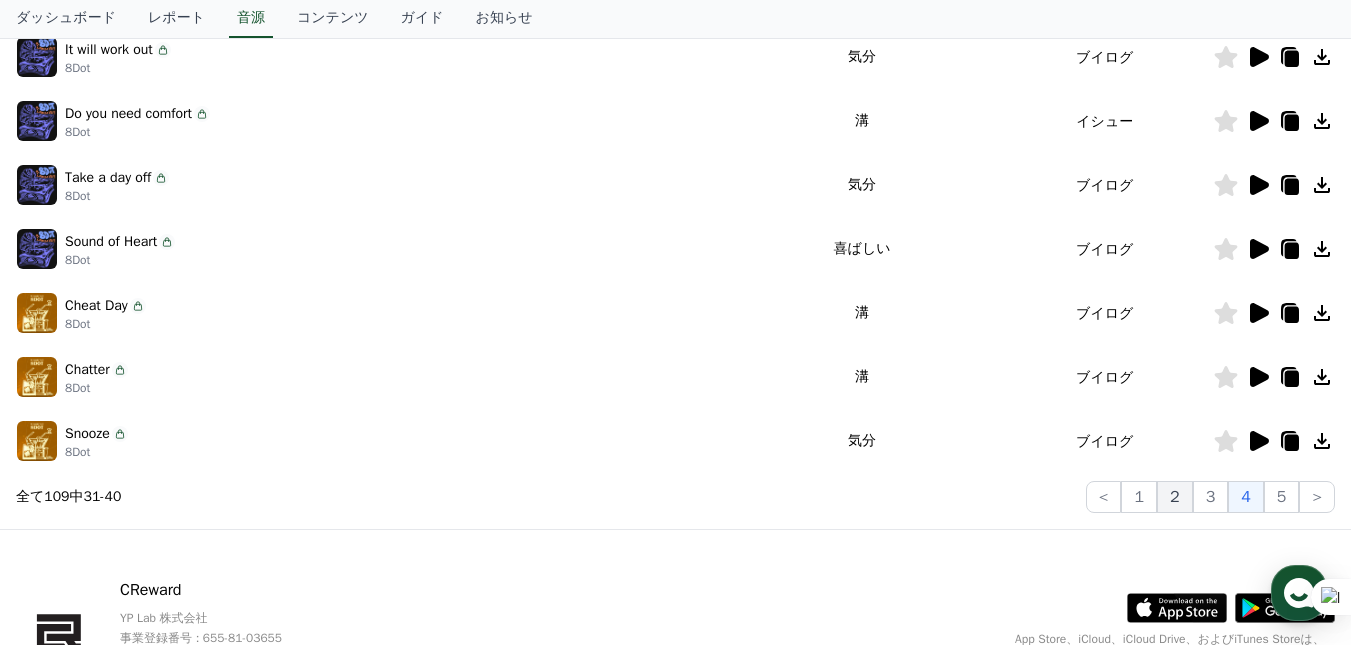 scroll, scrollTop: 586, scrollLeft: 0, axis: vertical 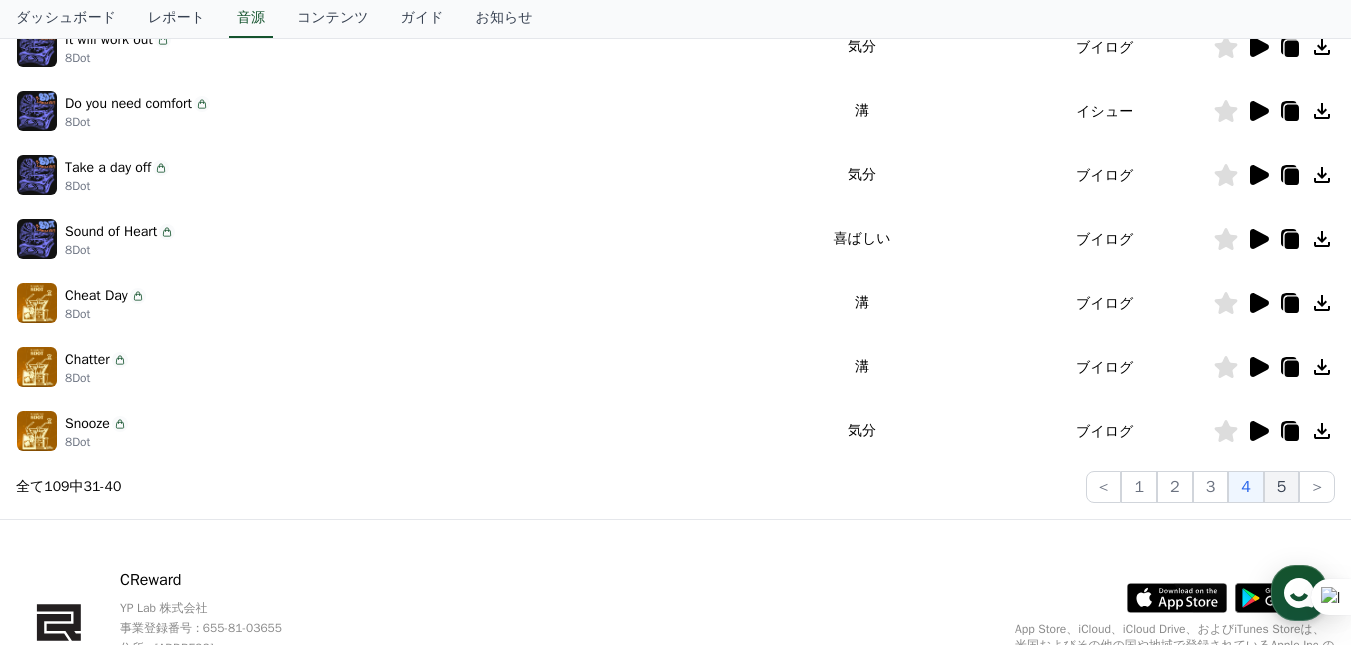 click on "5" 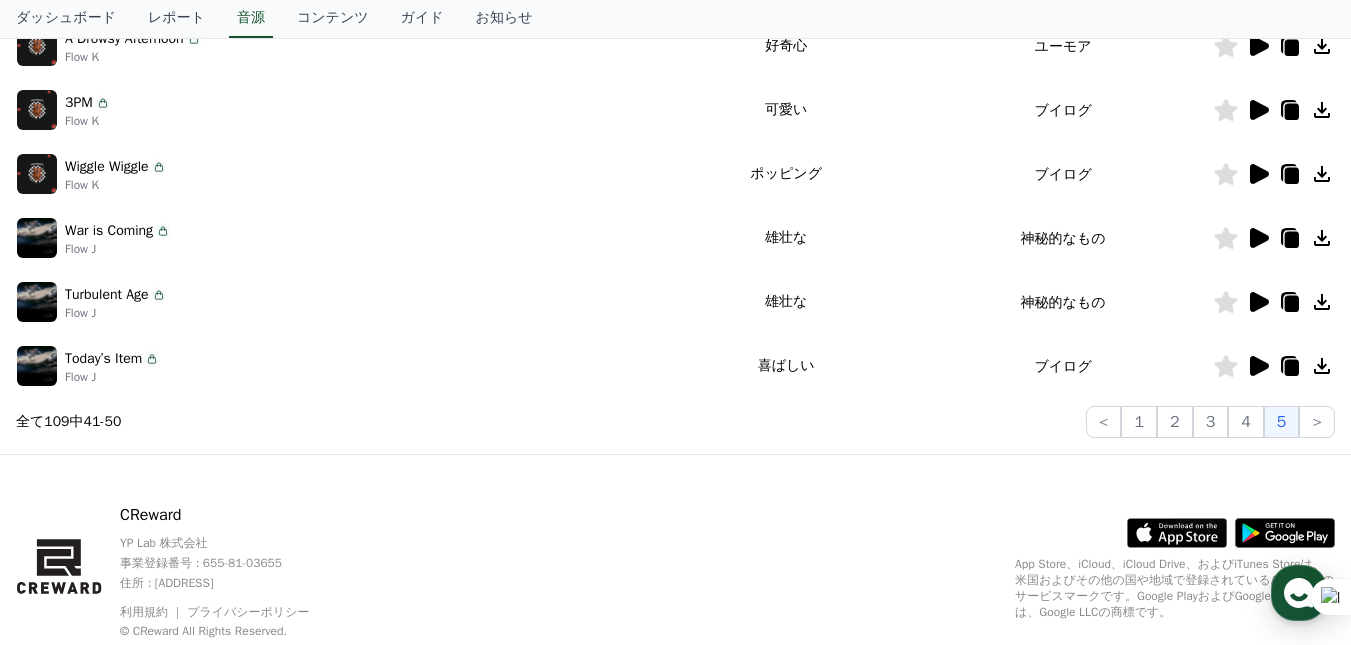 scroll, scrollTop: 709, scrollLeft: 0, axis: vertical 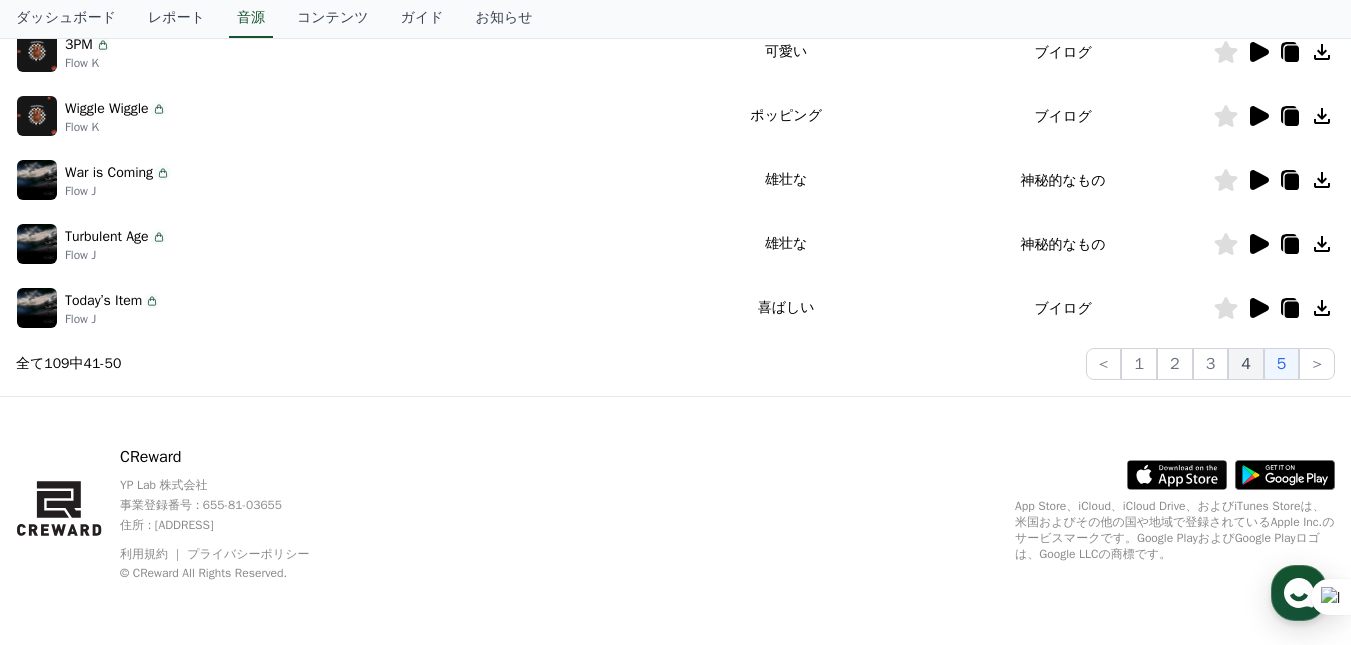 click on "4" 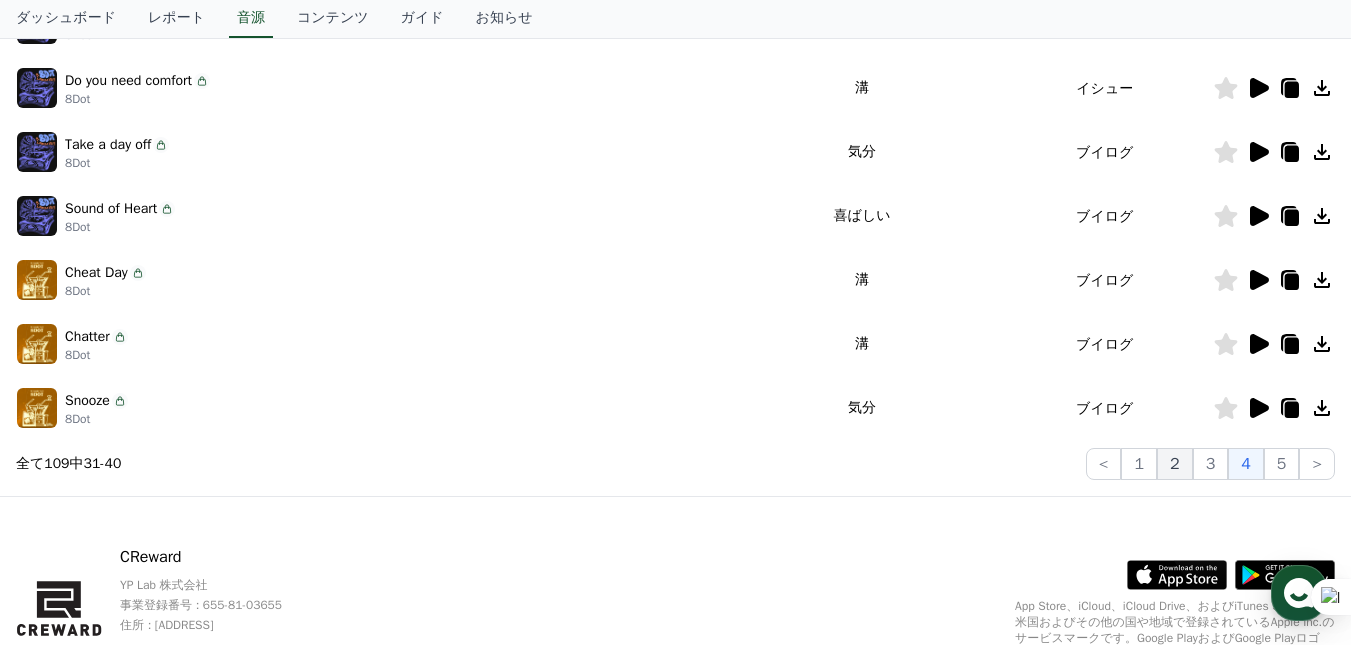 scroll, scrollTop: 709, scrollLeft: 0, axis: vertical 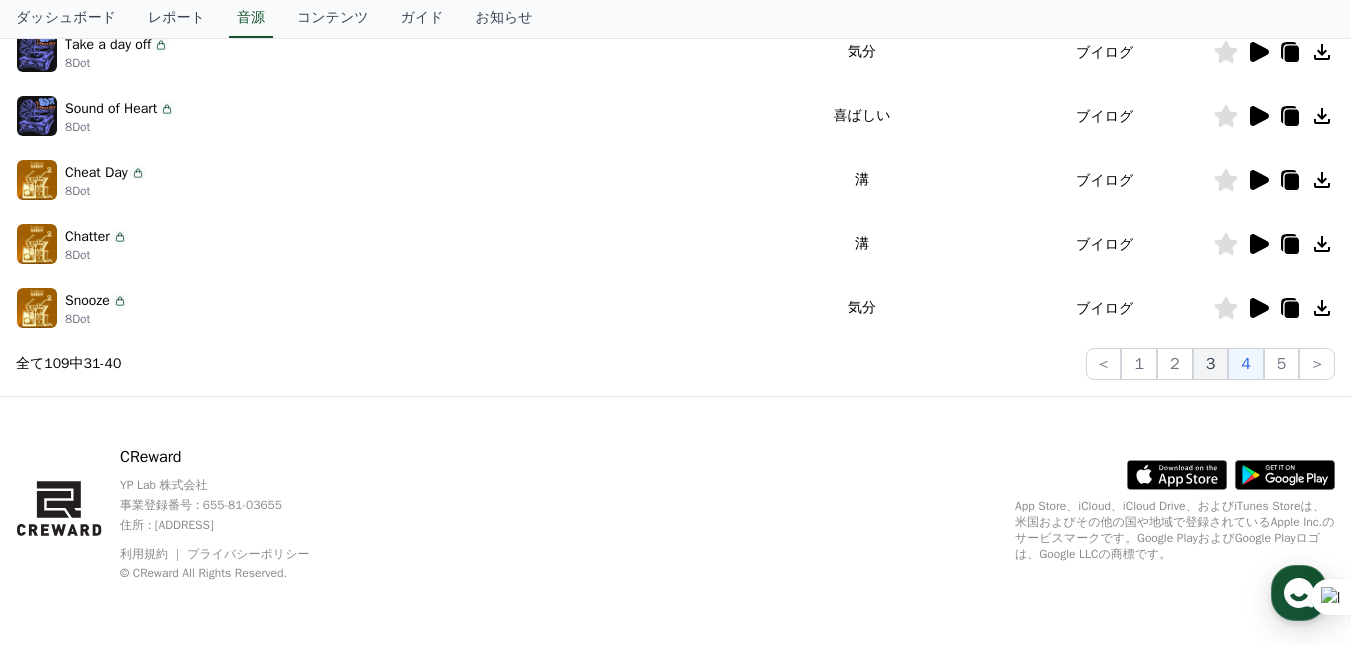 click on "3" 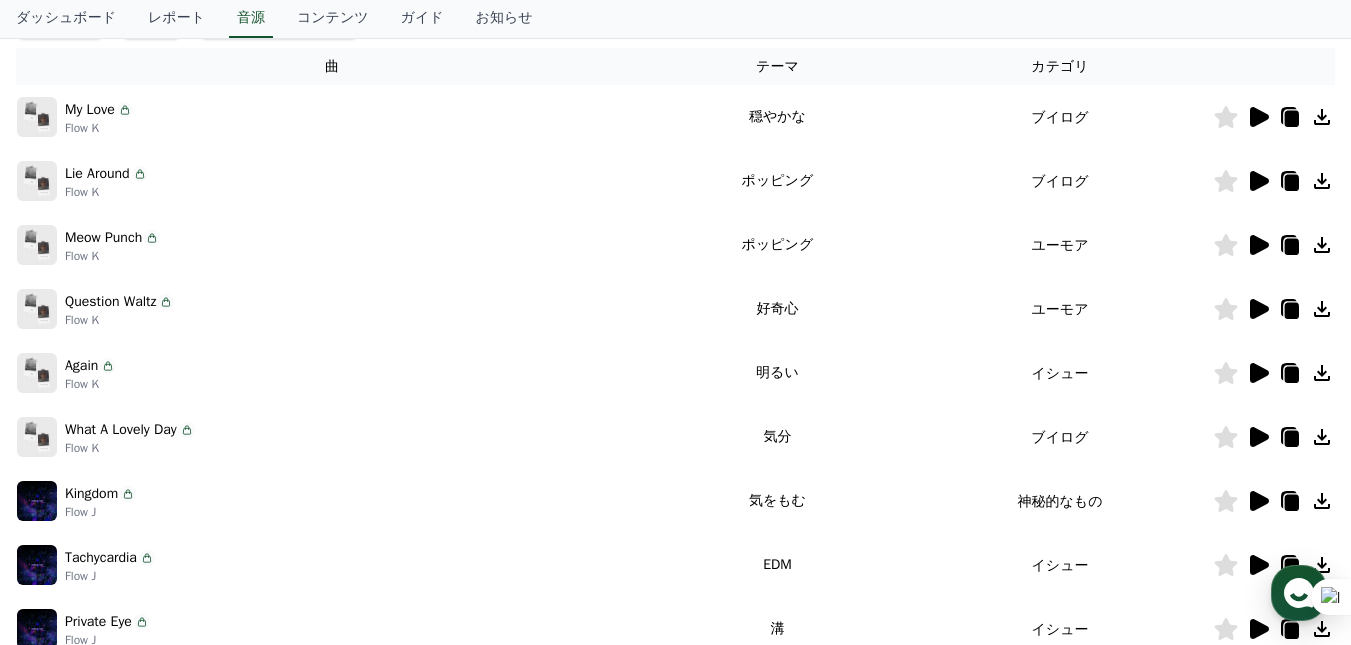 scroll, scrollTop: 309, scrollLeft: 0, axis: vertical 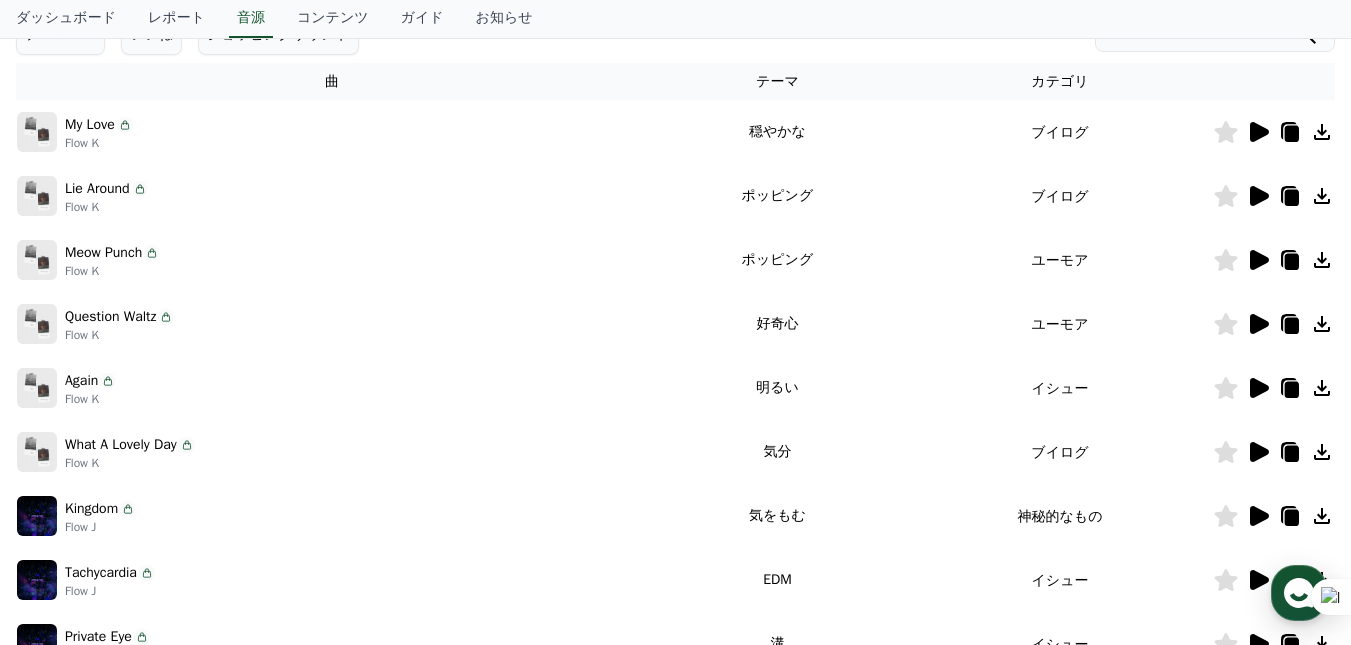 click 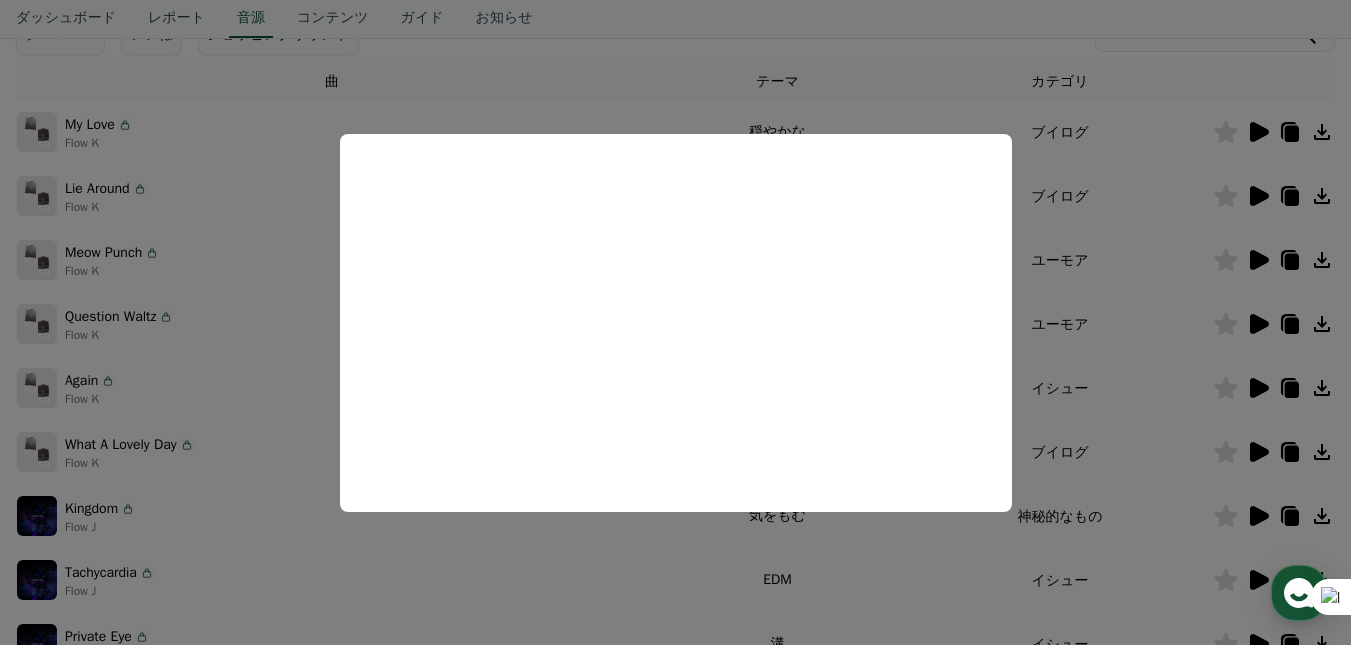click at bounding box center (675, 322) 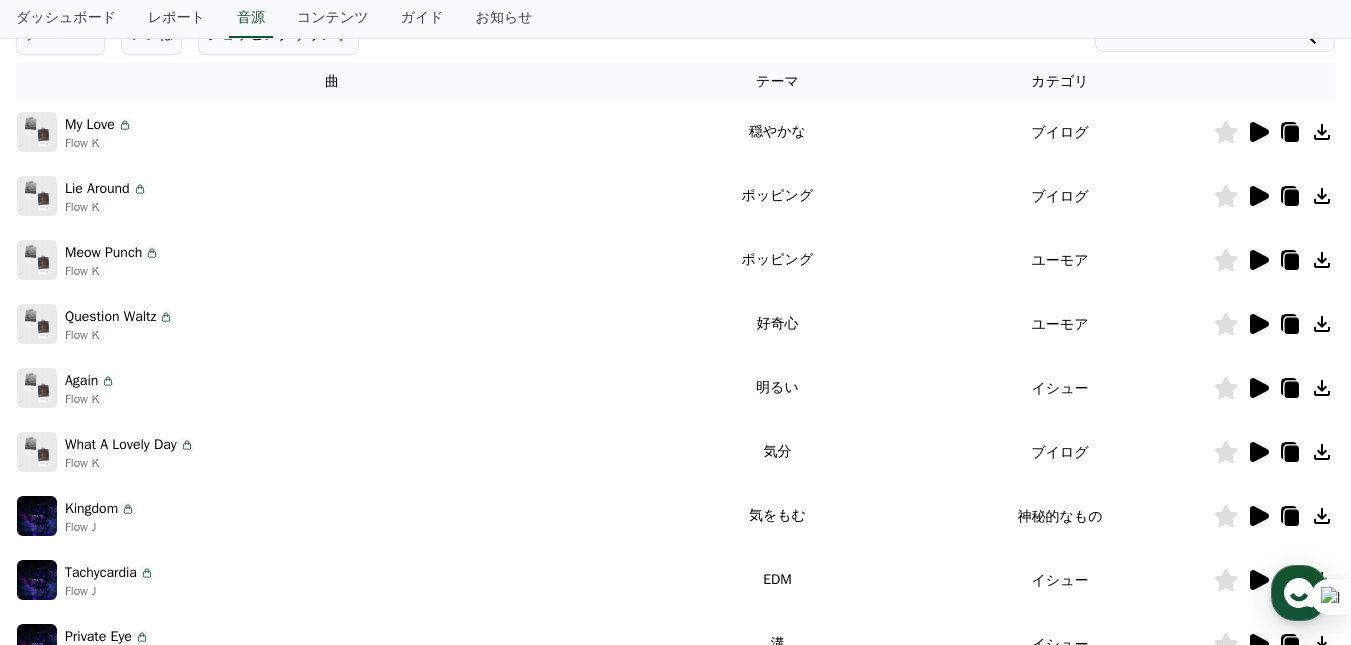 click 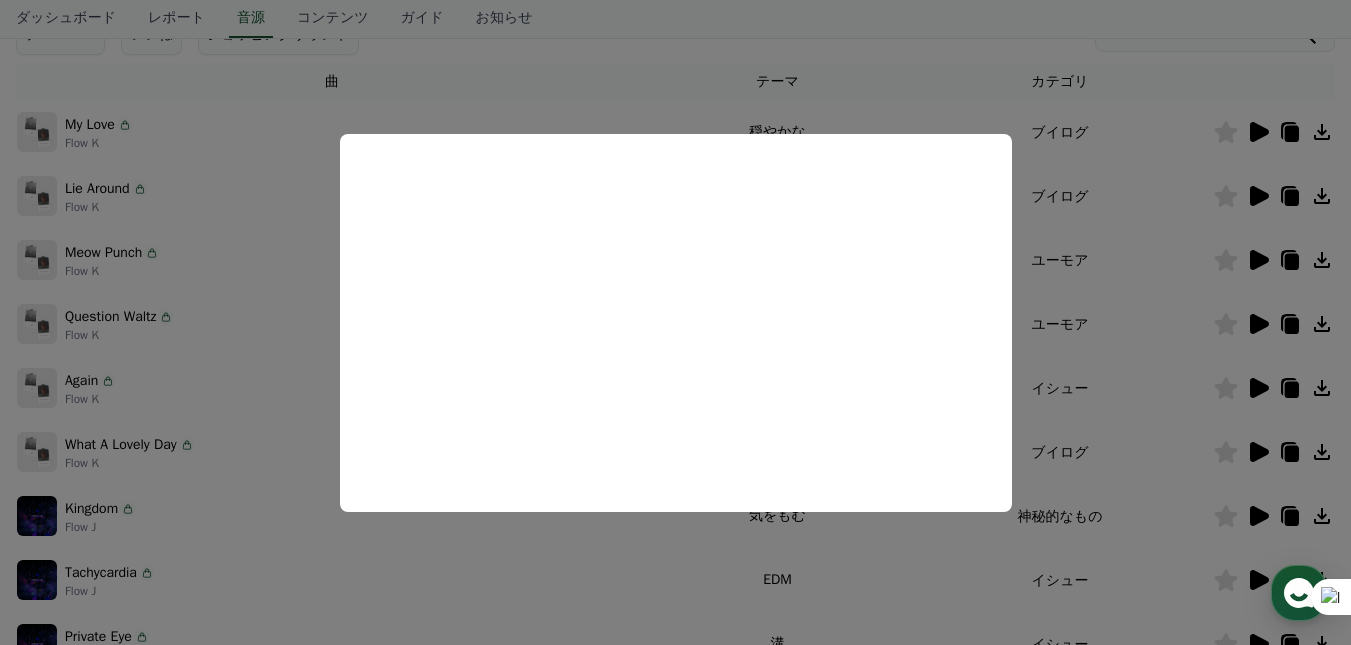 click at bounding box center (675, 322) 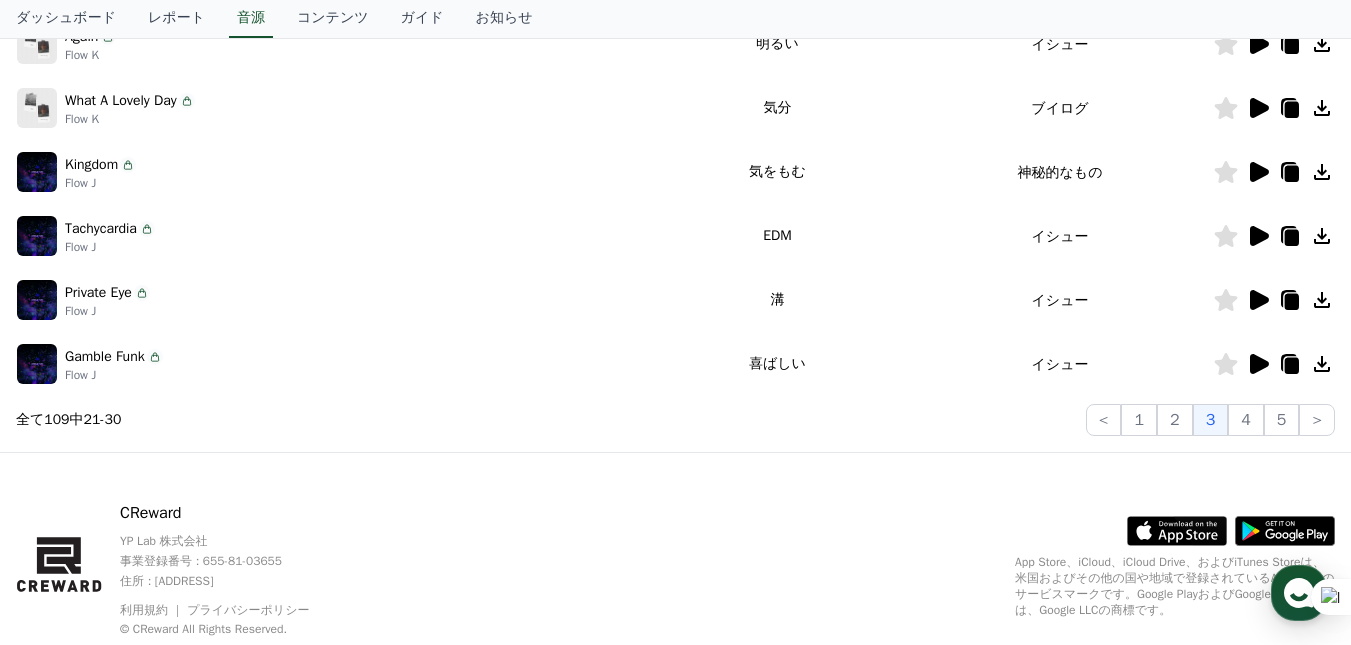 scroll, scrollTop: 709, scrollLeft: 0, axis: vertical 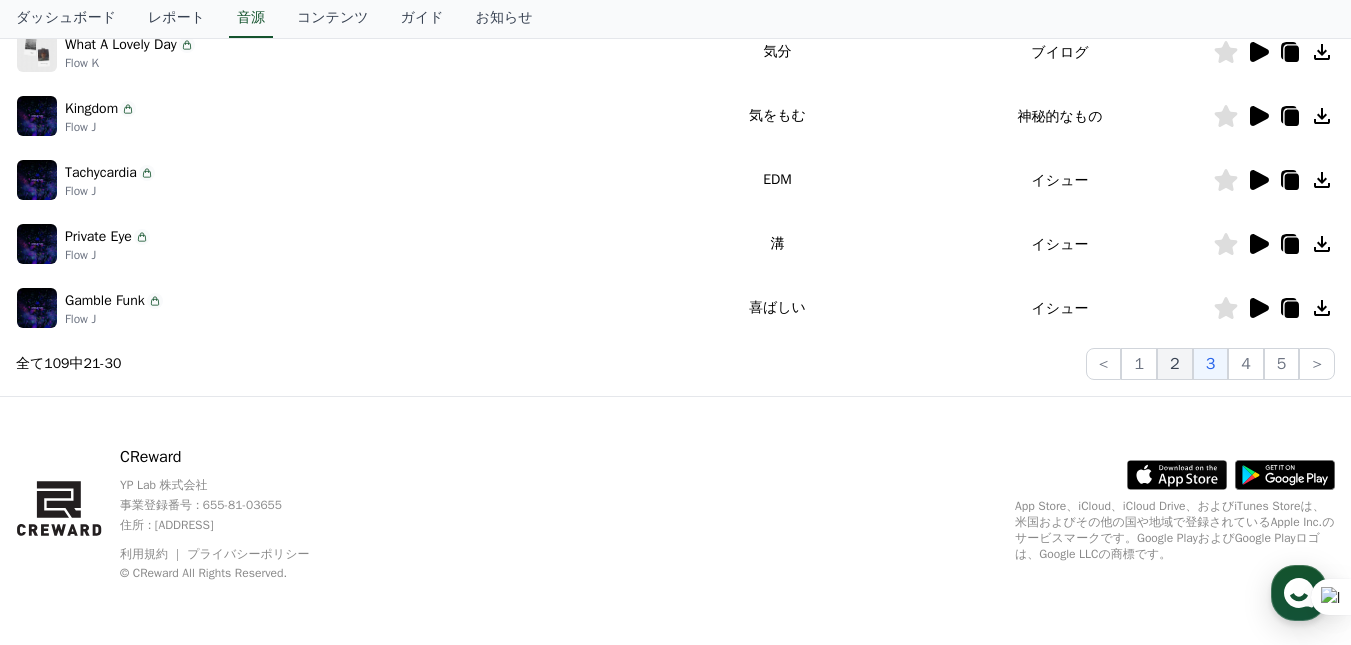 click on "2" 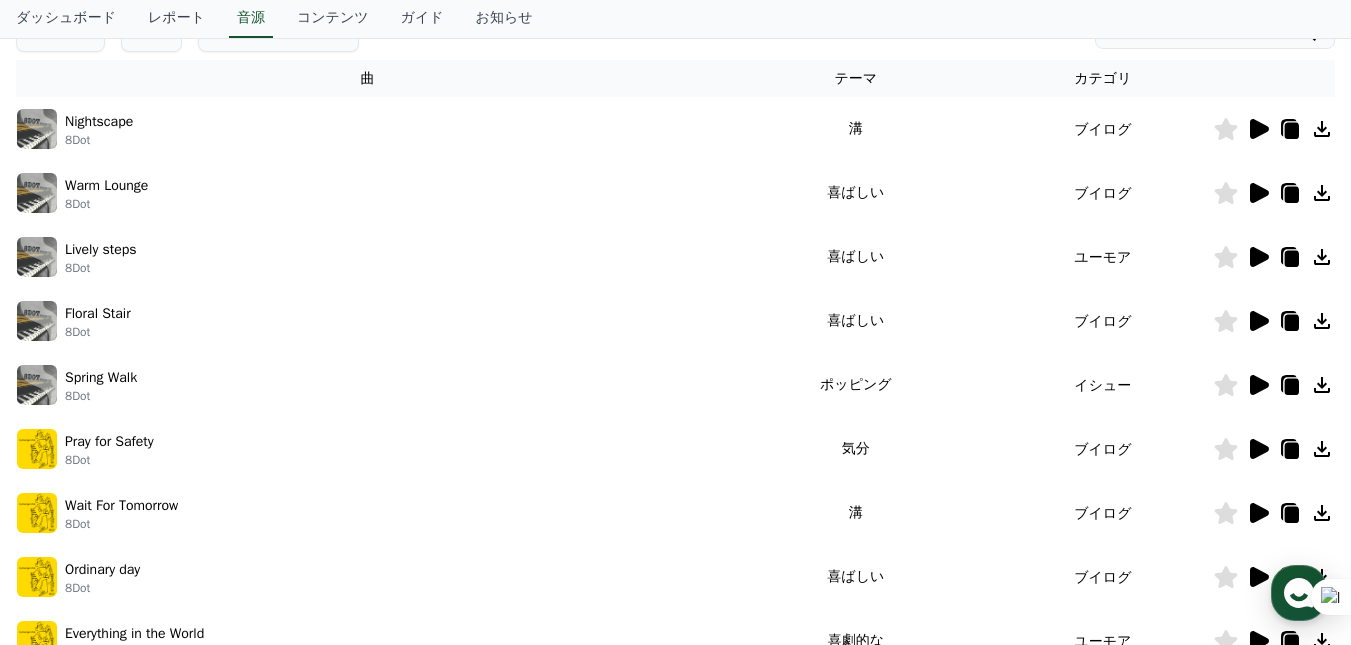 scroll, scrollTop: 309, scrollLeft: 0, axis: vertical 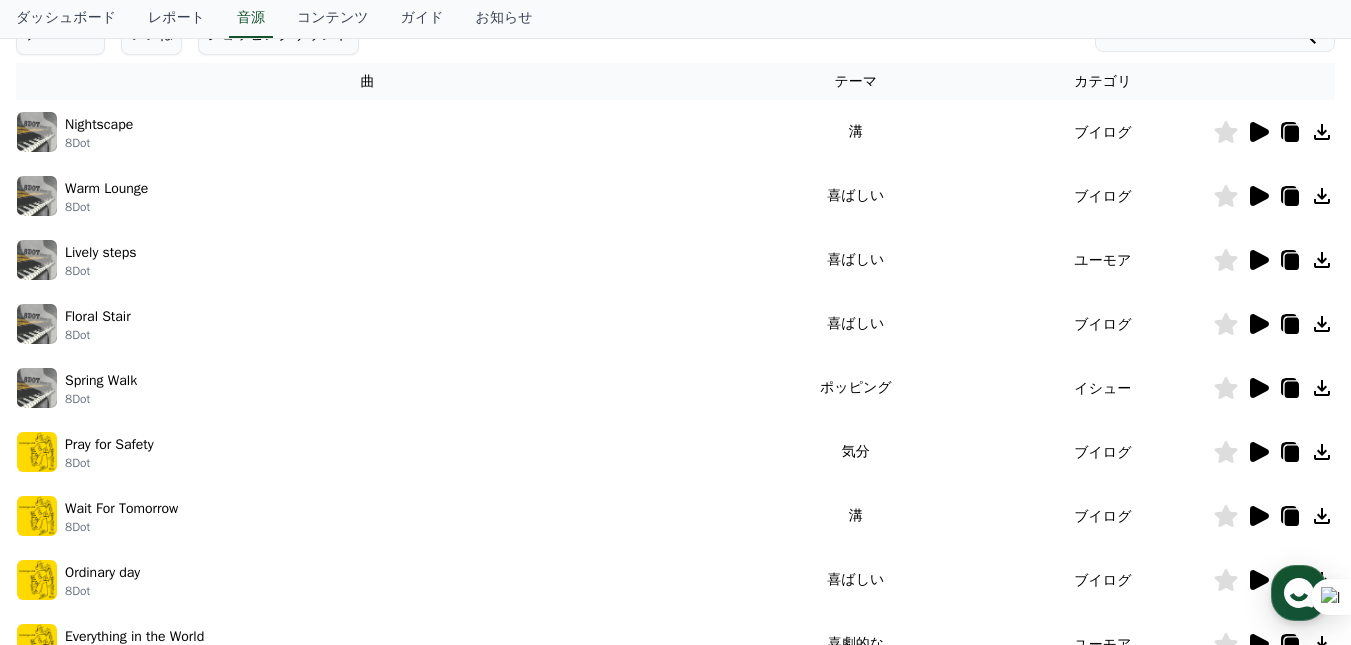 click 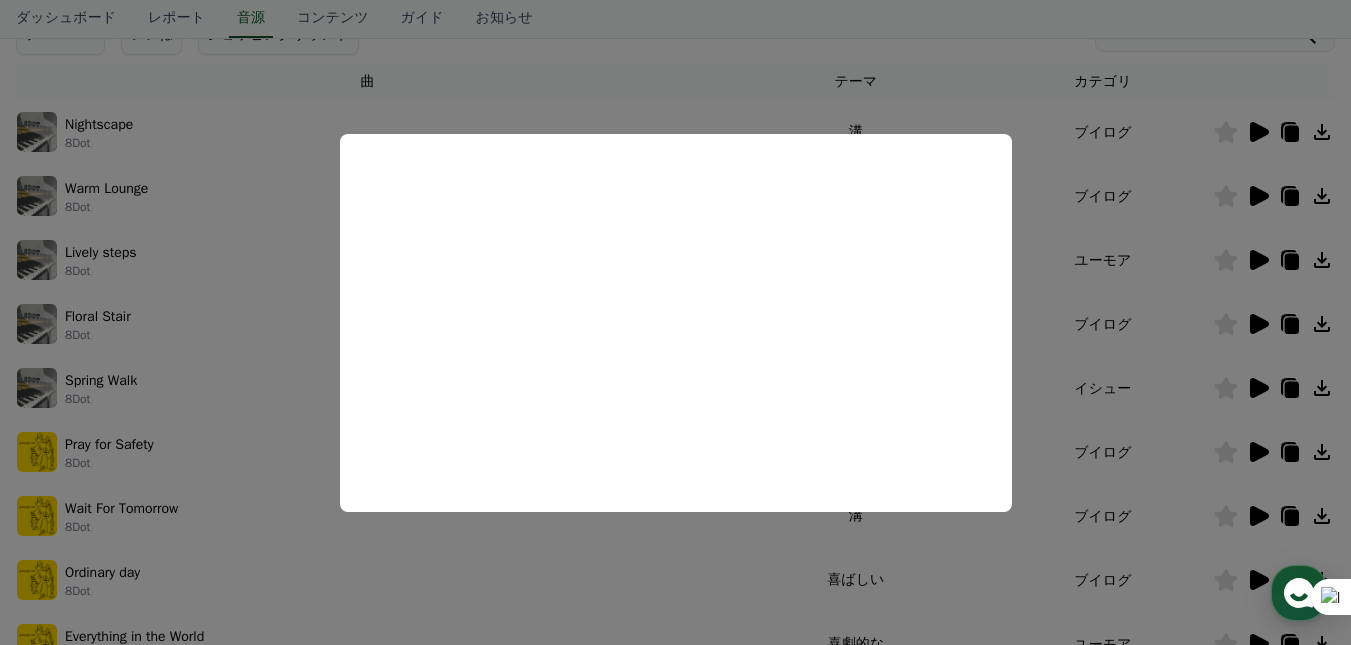 click at bounding box center [675, 322] 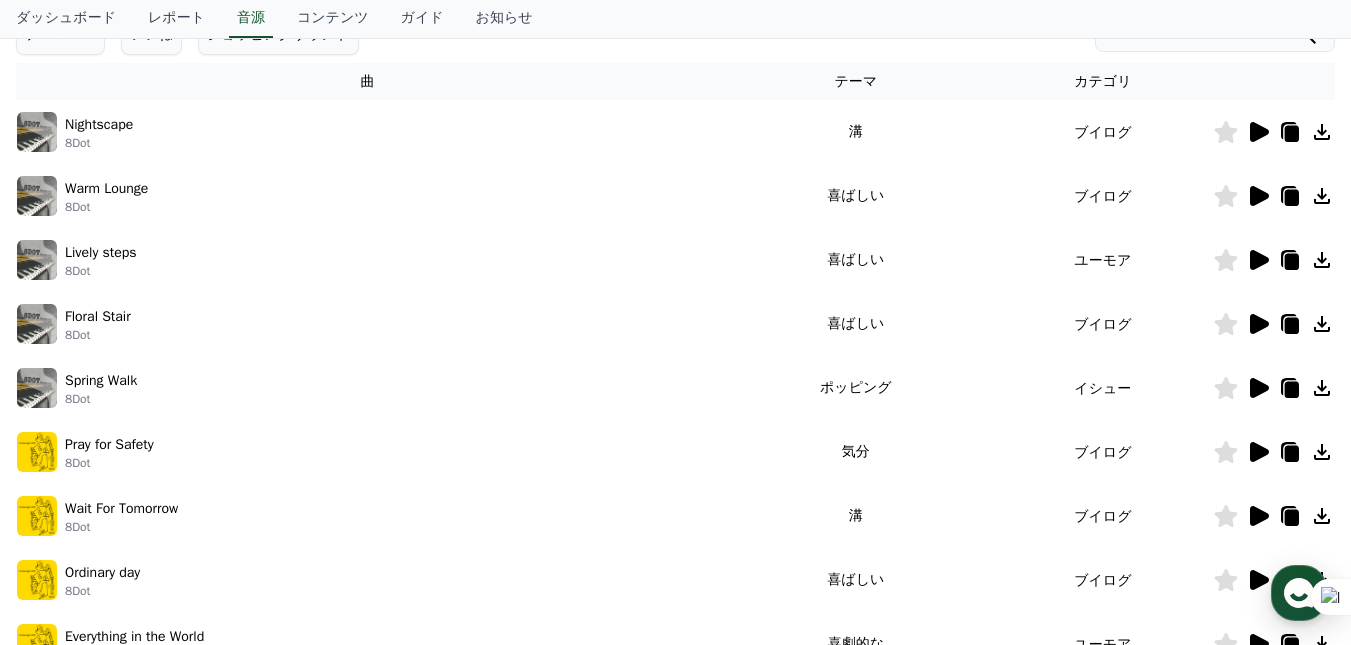 click 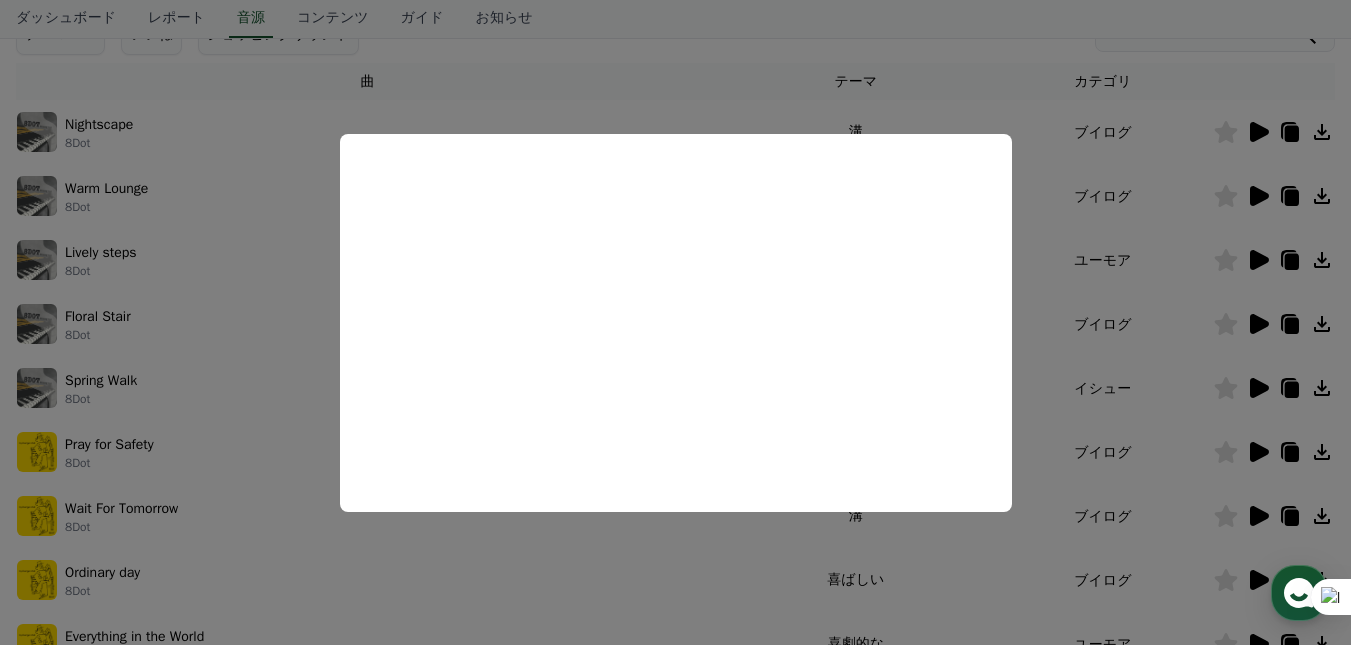 click at bounding box center [675, 322] 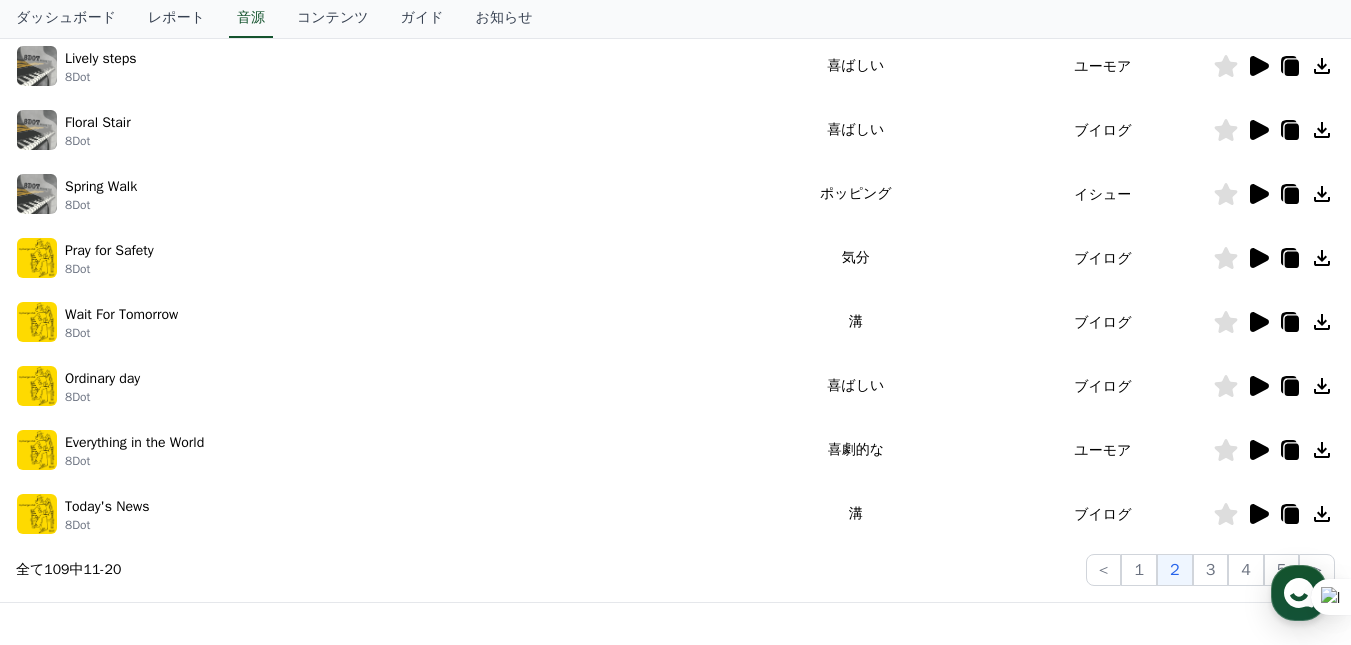 scroll, scrollTop: 509, scrollLeft: 0, axis: vertical 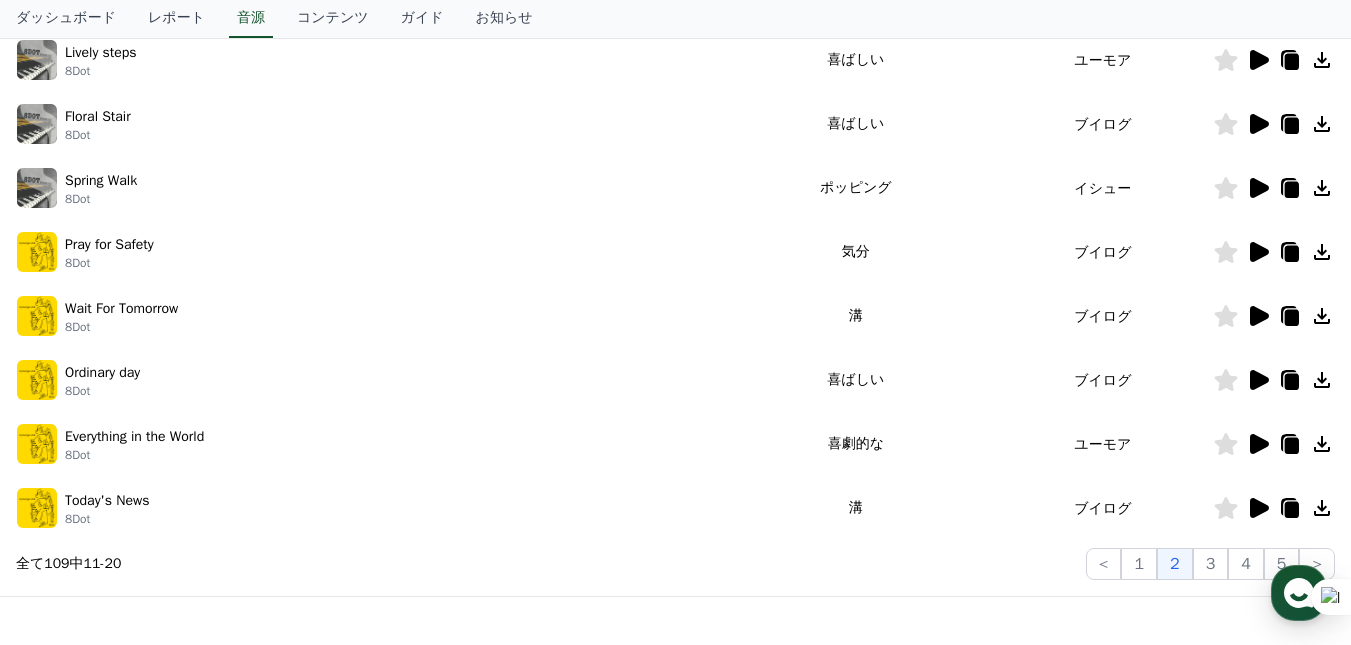 click 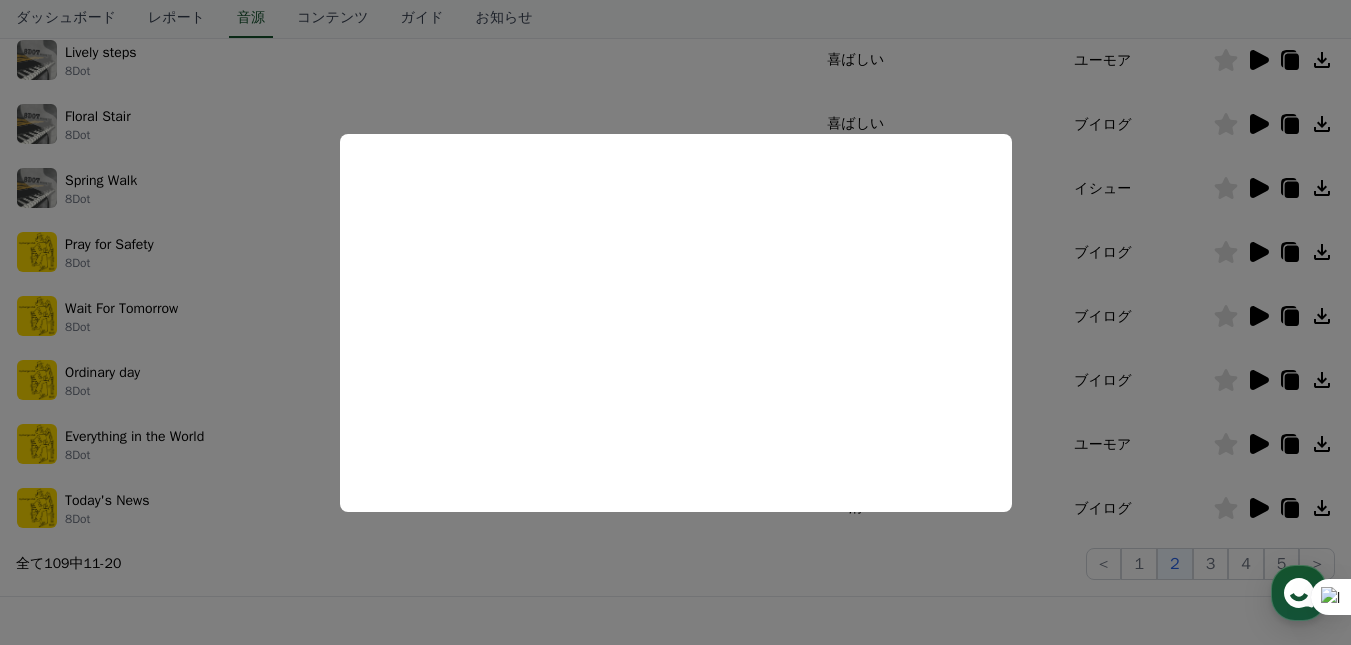 click at bounding box center (675, 322) 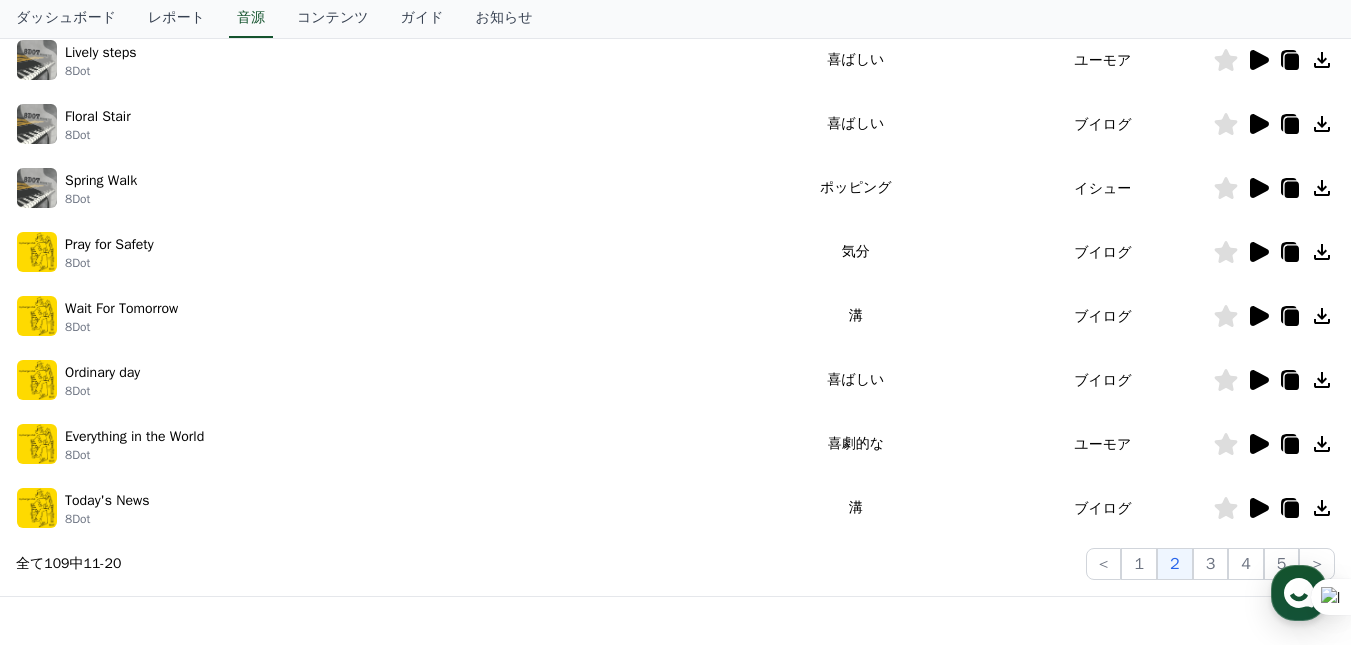click 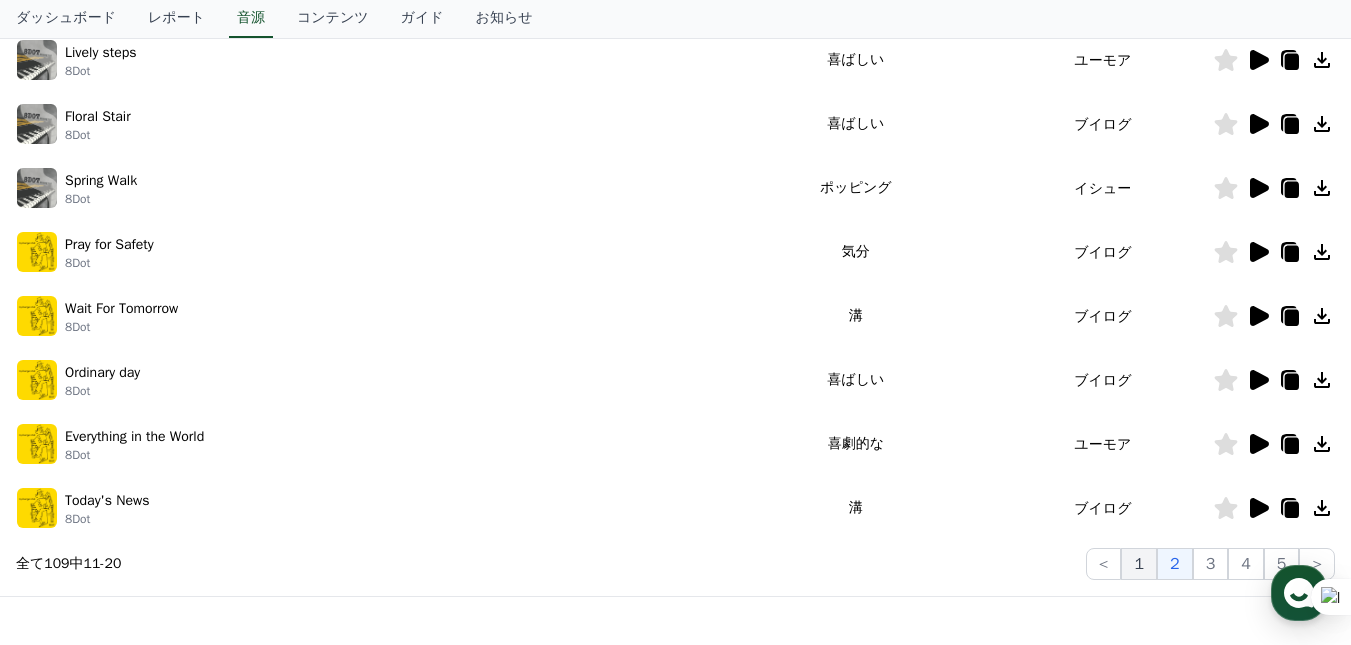 click on "1" at bounding box center (1139, 564) 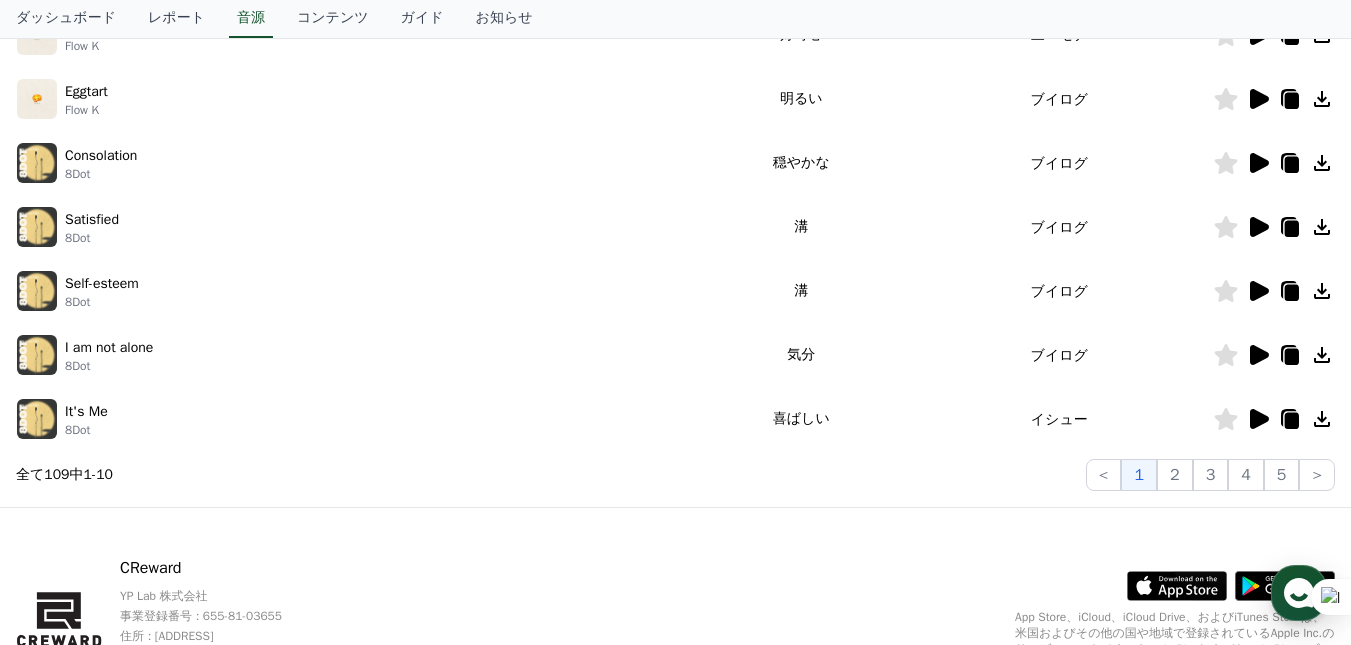 scroll, scrollTop: 709, scrollLeft: 0, axis: vertical 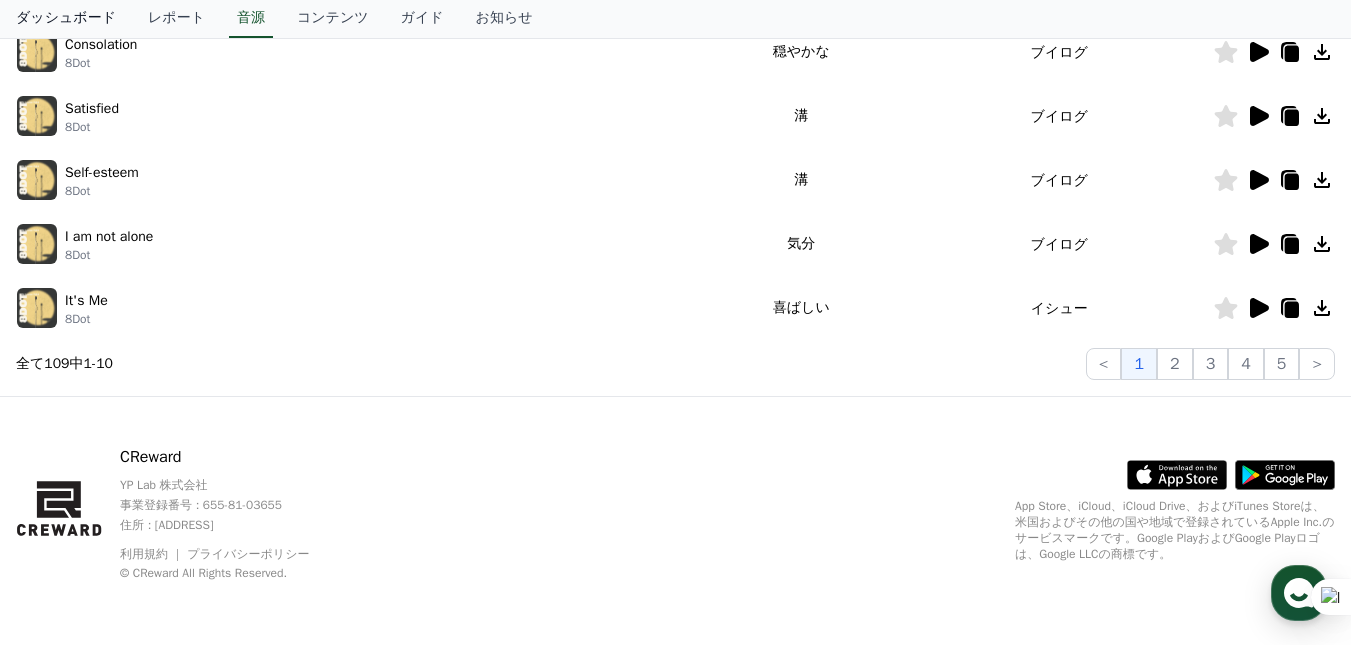 click on "ダッシュボード" at bounding box center (66, 19) 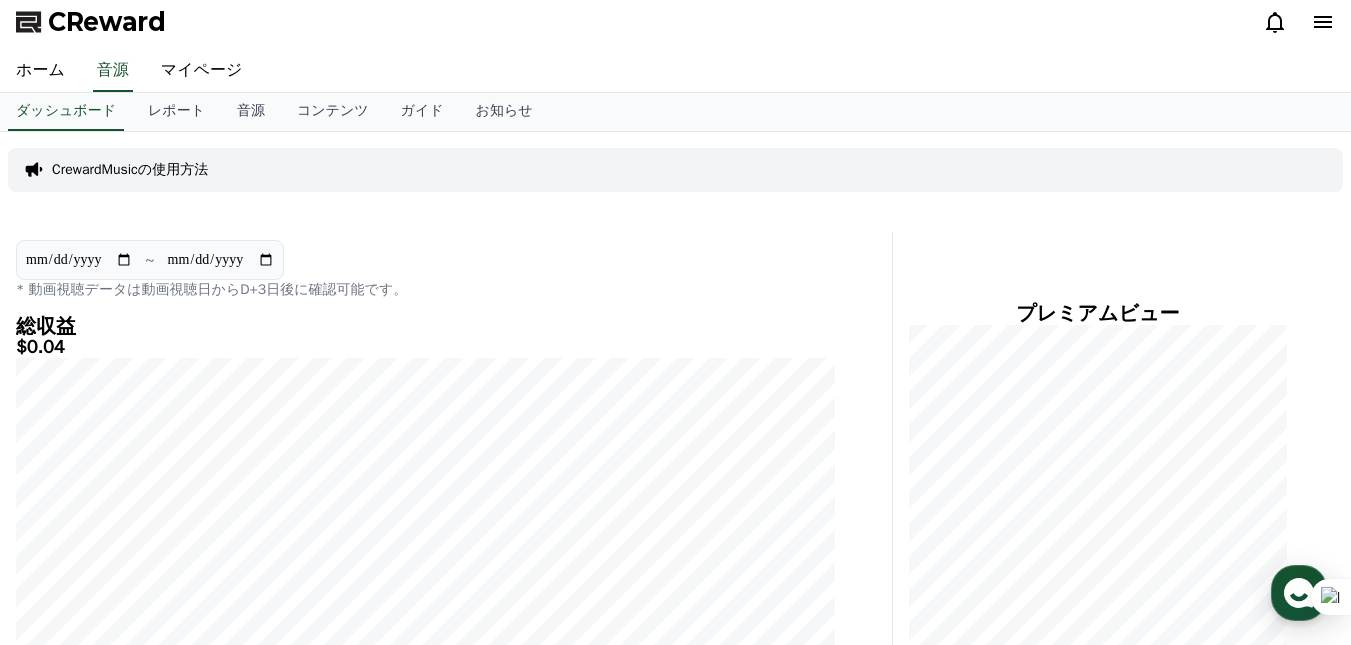 scroll, scrollTop: 0, scrollLeft: 0, axis: both 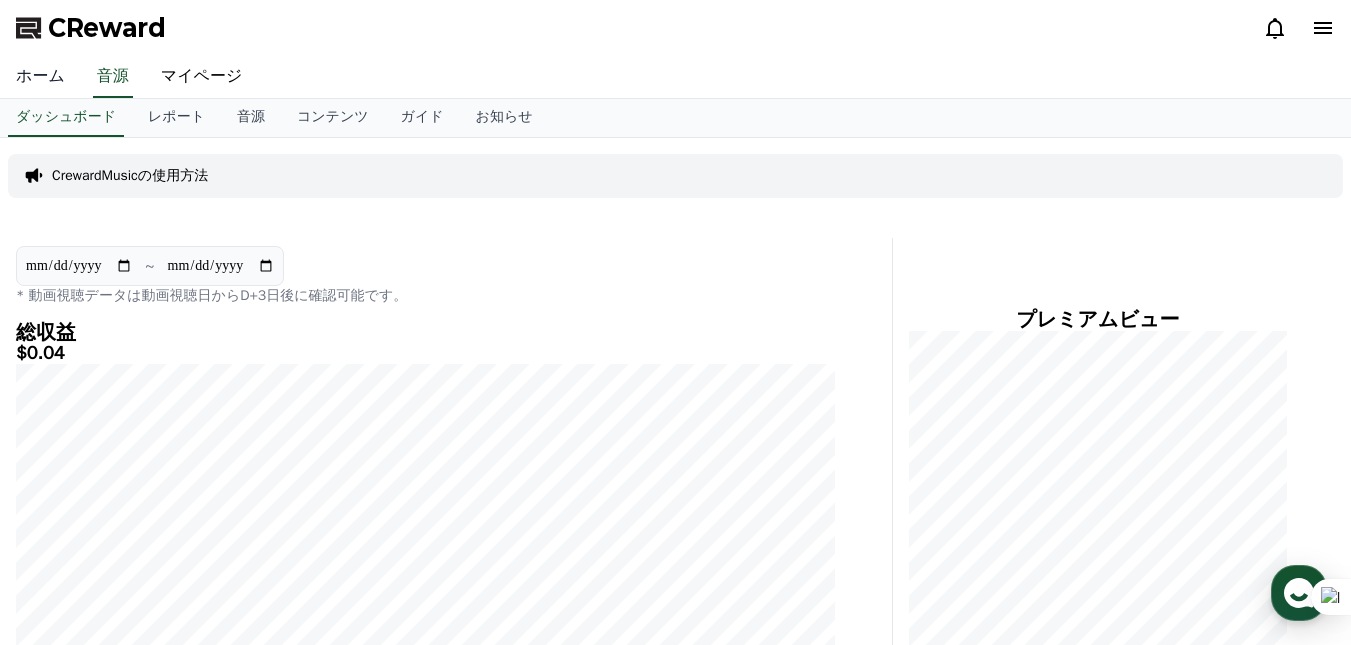 click on "ホーム" at bounding box center (40, 77) 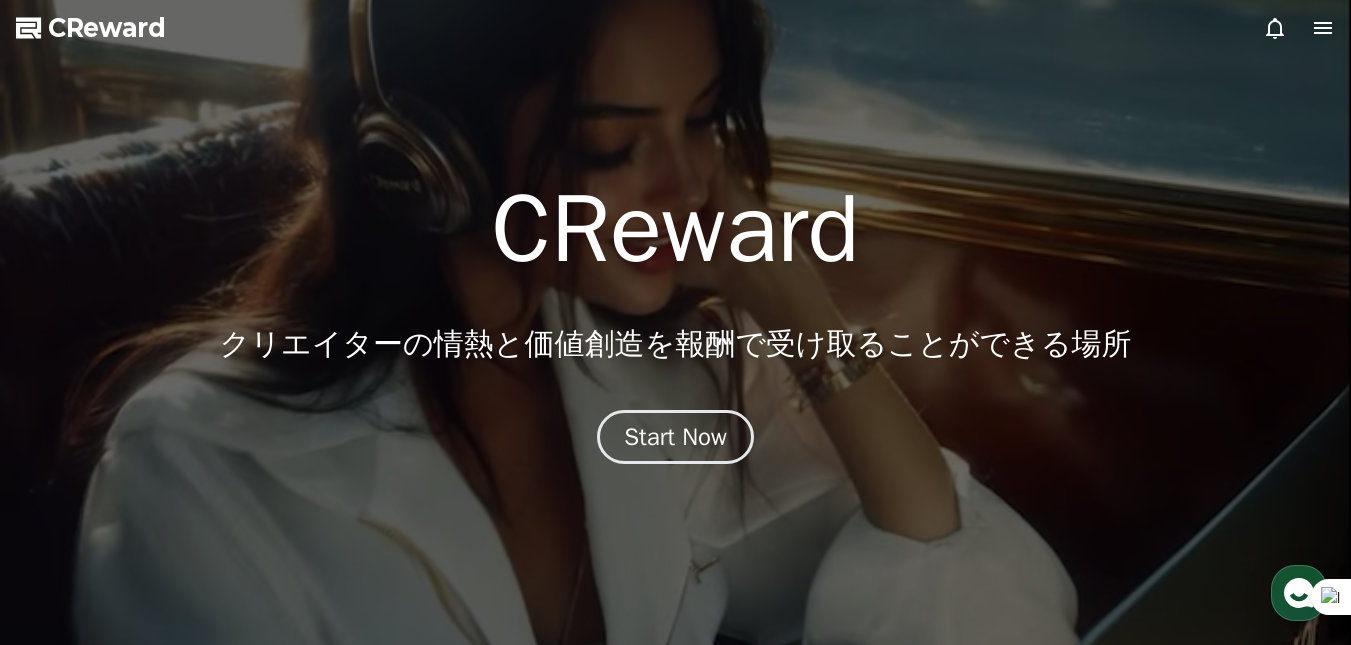 click 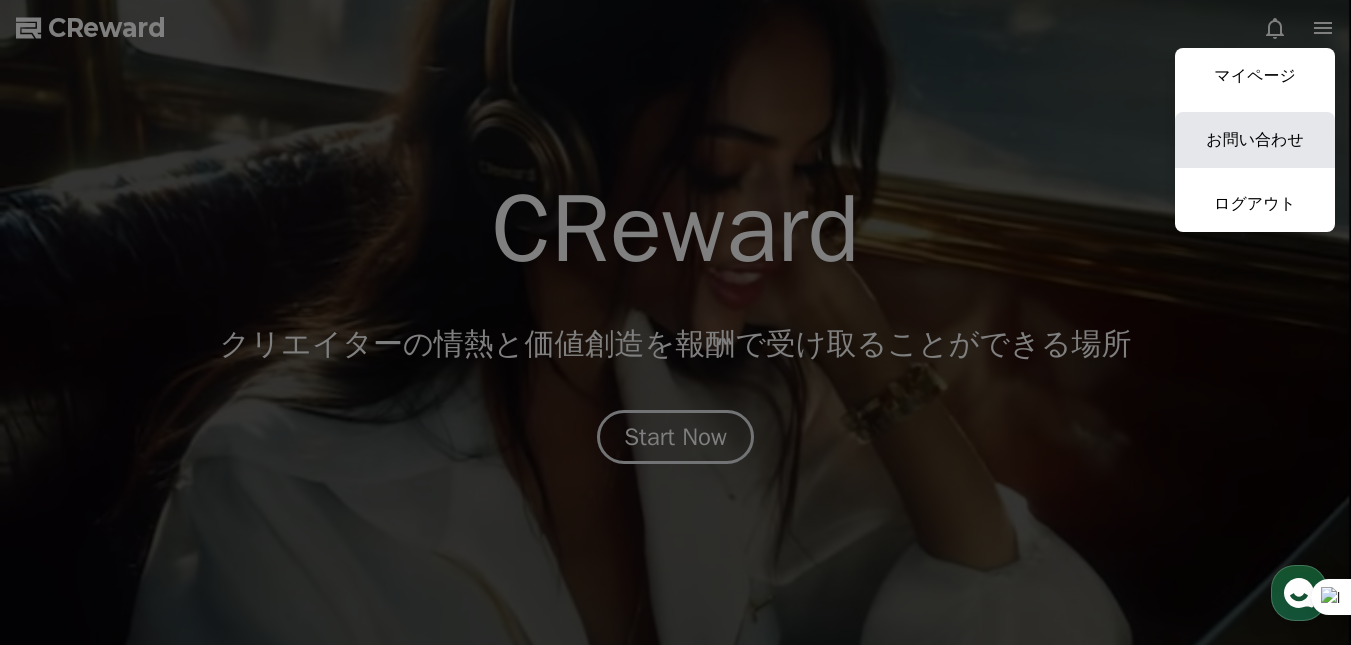 click on "お問い合わせ" at bounding box center [1255, 140] 